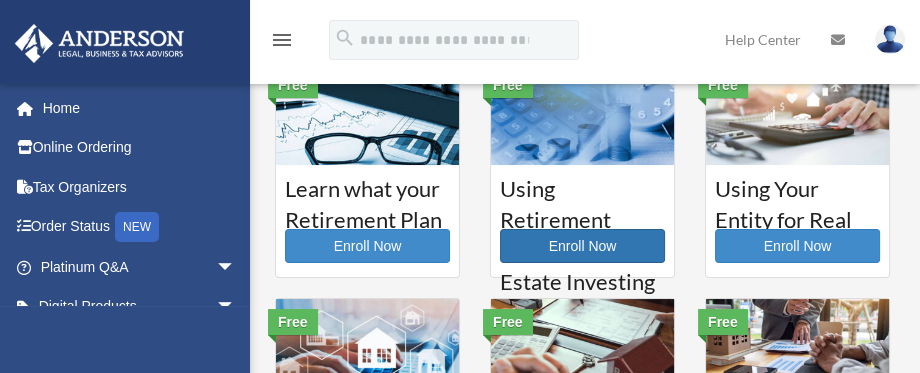 scroll, scrollTop: 100, scrollLeft: 0, axis: vertical 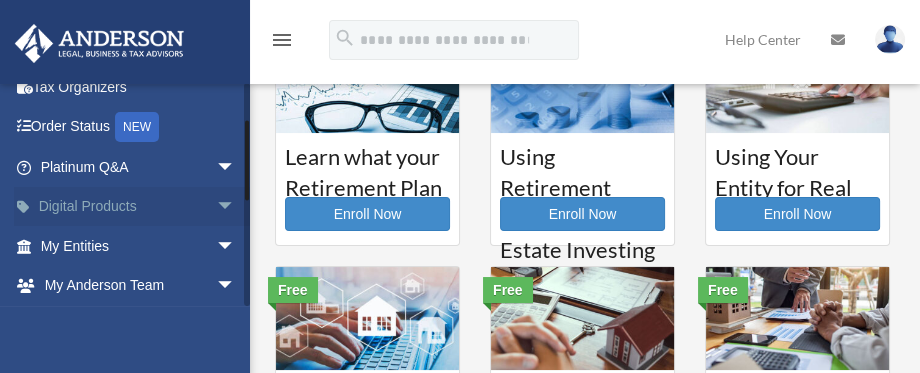 click on "arrow_drop_down" at bounding box center [236, 207] 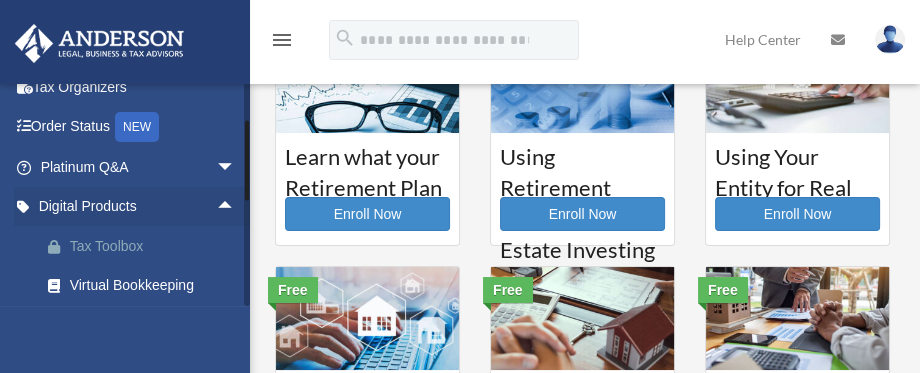 click on "Tax Toolbox" at bounding box center [155, 246] 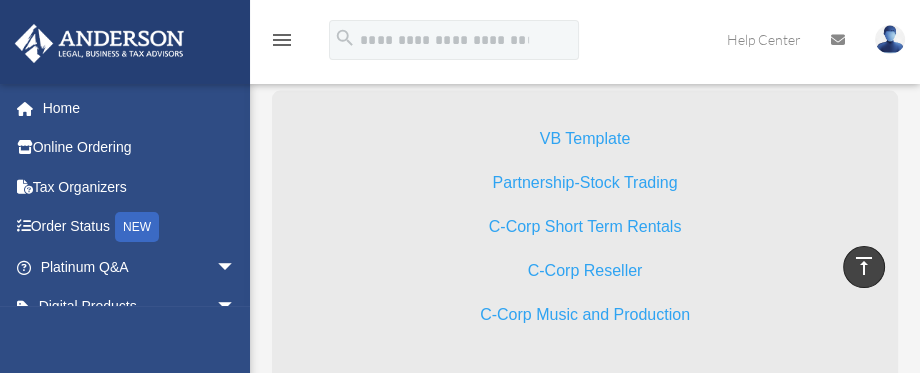 scroll, scrollTop: 4004, scrollLeft: 0, axis: vertical 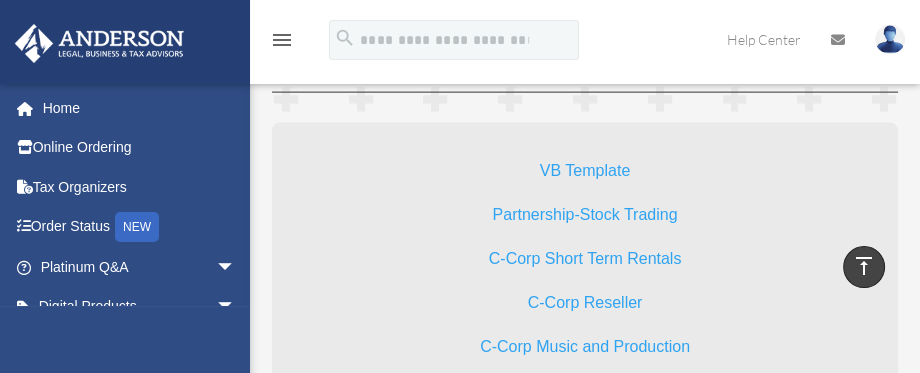 click on "C-Corp Short Term Rentals" at bounding box center [585, 263] 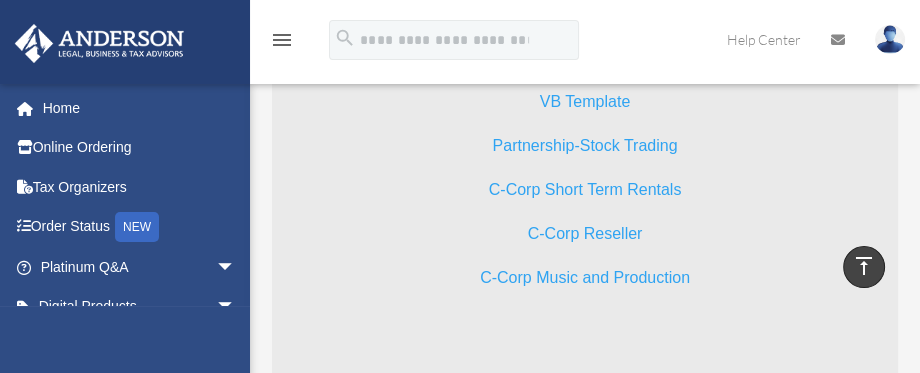 scroll, scrollTop: 4104, scrollLeft: 0, axis: vertical 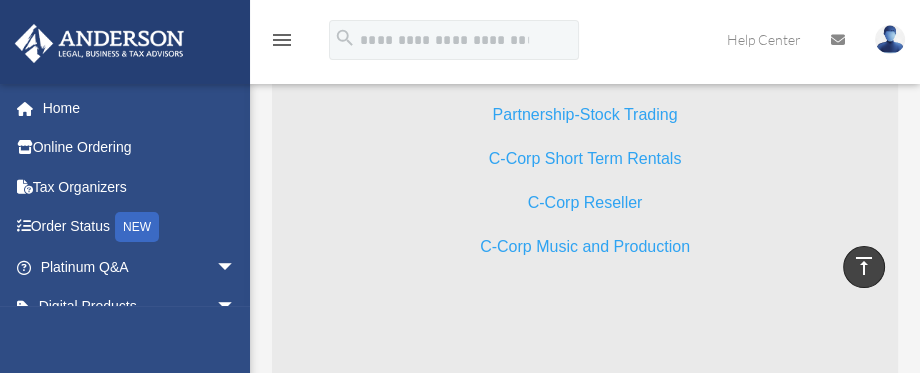 click on "C-Corp Reseller" at bounding box center [585, 207] 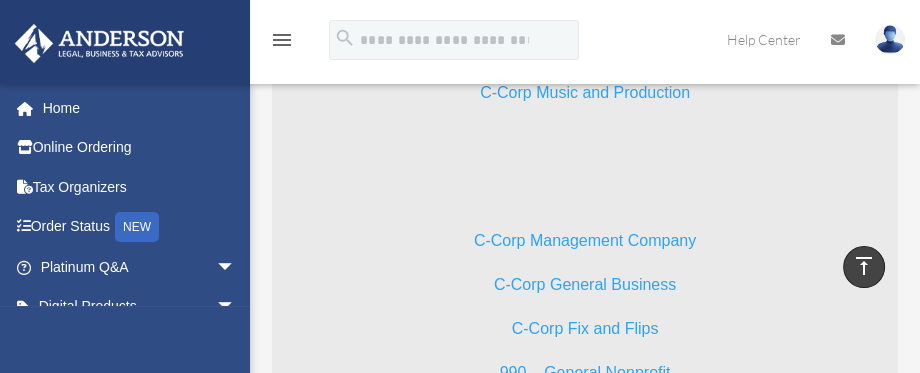 scroll, scrollTop: 4304, scrollLeft: 0, axis: vertical 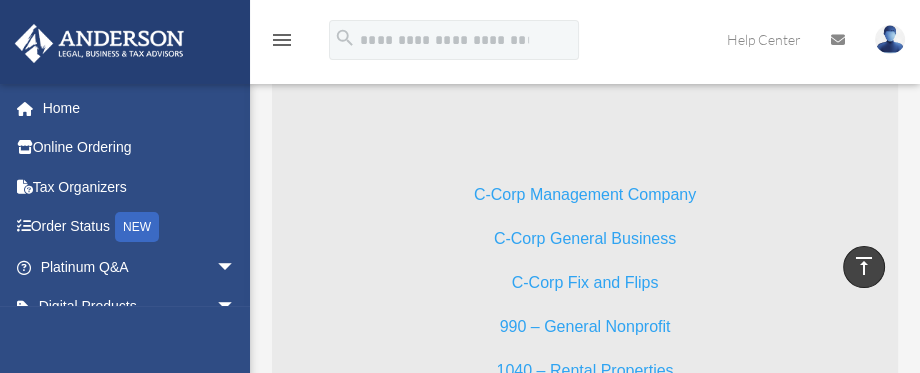 click on "C-Corp Management Company" at bounding box center [585, 199] 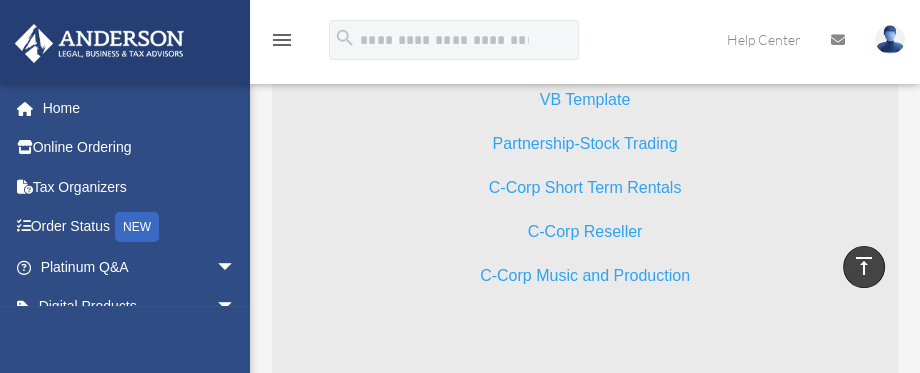 scroll, scrollTop: 4104, scrollLeft: 0, axis: vertical 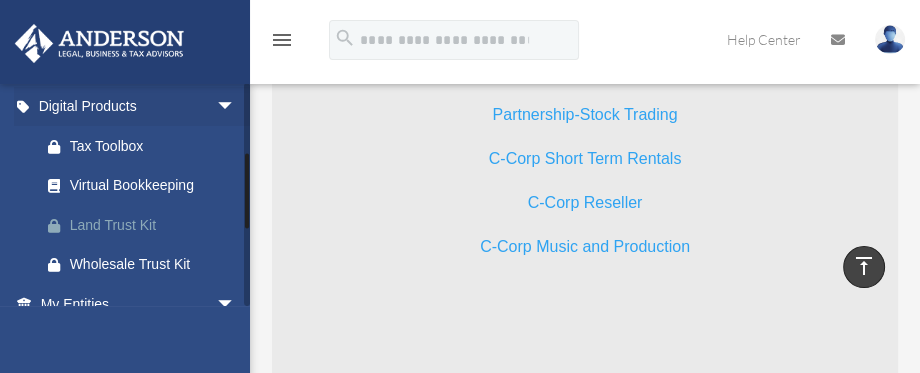 click on "Land Trust Kit" at bounding box center (155, 225) 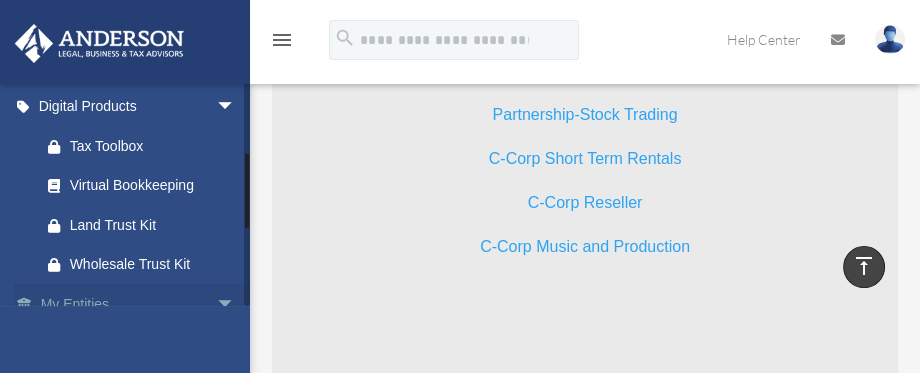 click on "arrow_drop_down" at bounding box center (236, 304) 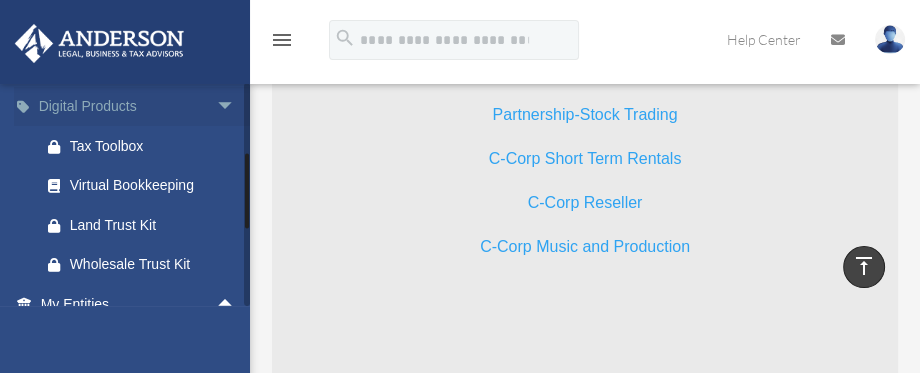 click on "arrow_drop_down" at bounding box center (236, 107) 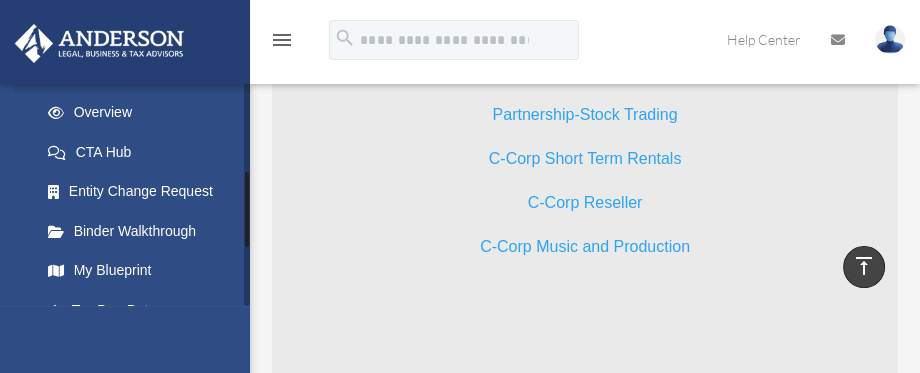 scroll, scrollTop: 300, scrollLeft: 0, axis: vertical 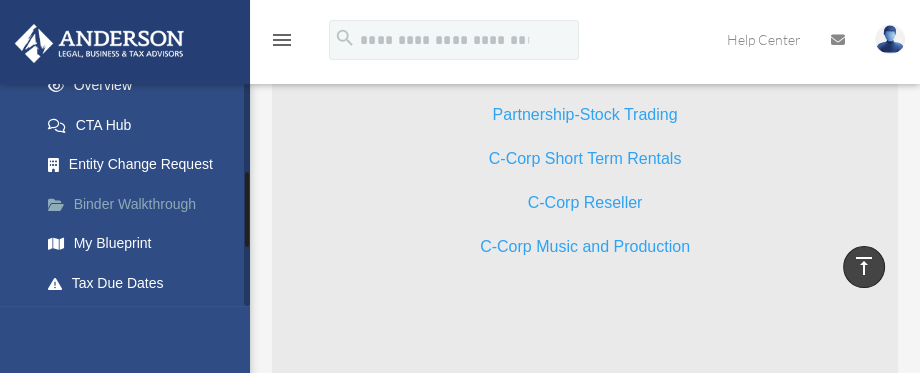 click on "Binder Walkthrough" at bounding box center (147, 204) 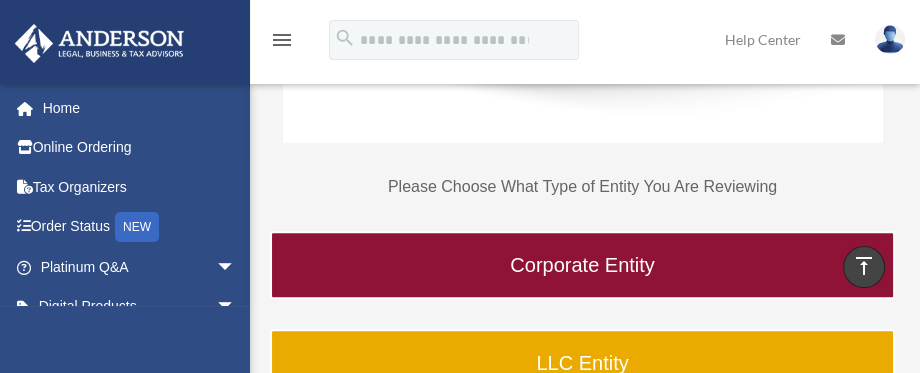 scroll, scrollTop: 1016, scrollLeft: 0, axis: vertical 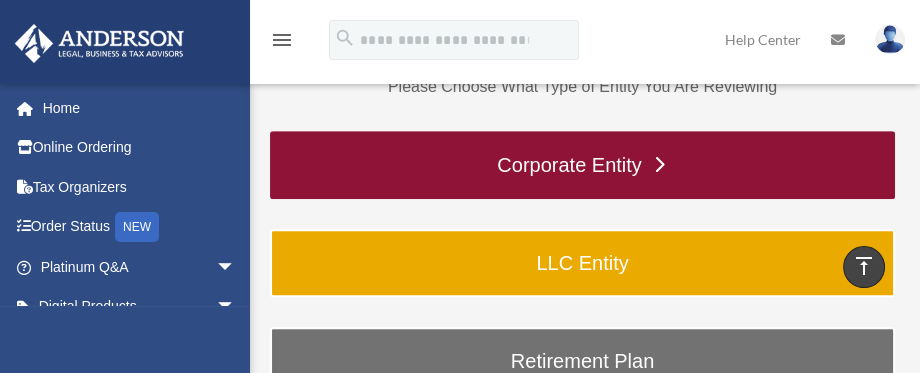 click on "Corporate Entity" at bounding box center (582, 165) 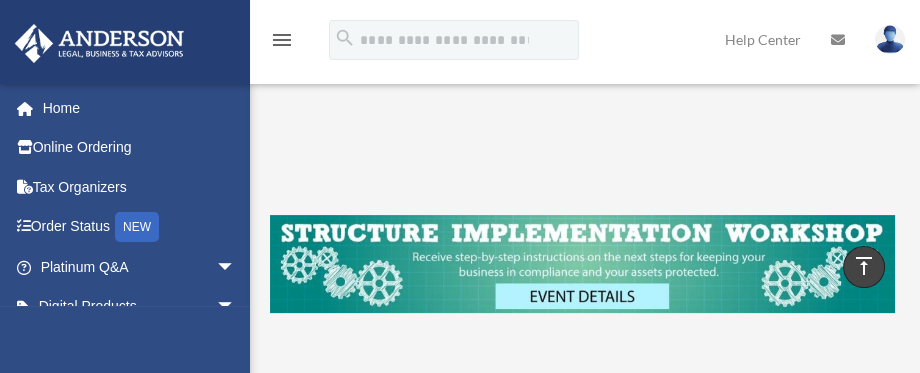 scroll, scrollTop: 500, scrollLeft: 0, axis: vertical 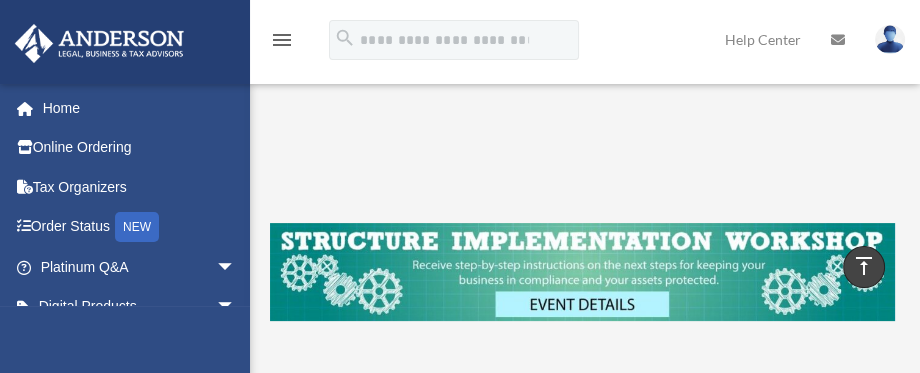 click at bounding box center [582, 272] 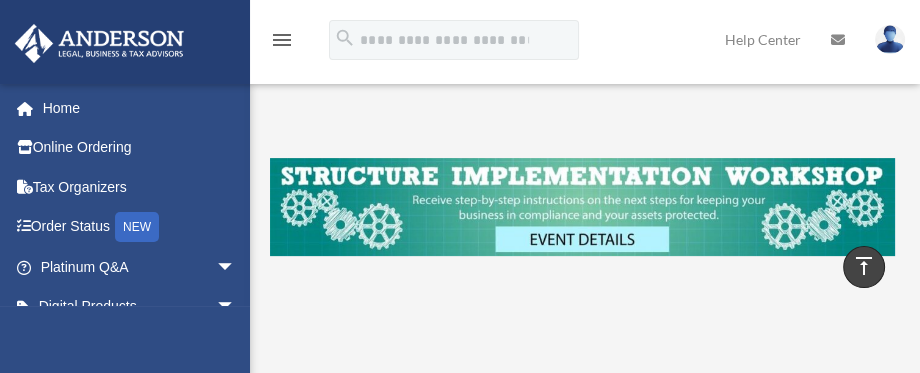 scroll, scrollTop: 300, scrollLeft: 0, axis: vertical 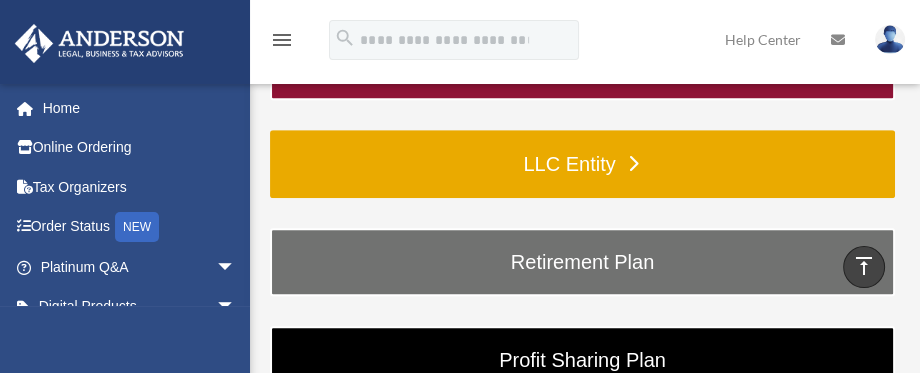 click on "LLC Entity" at bounding box center [582, 164] 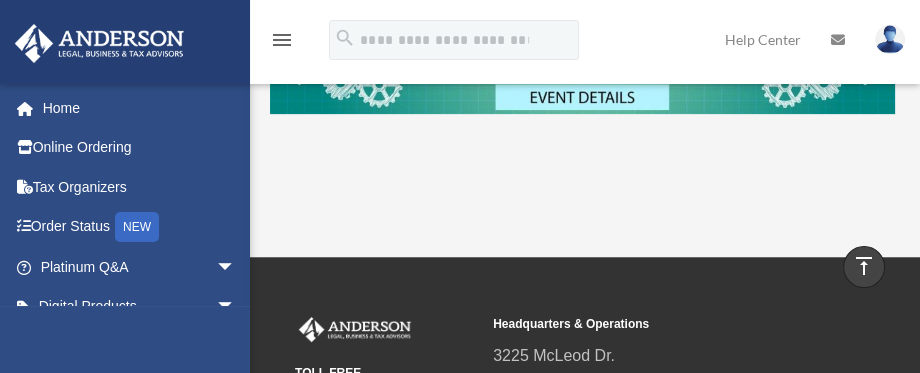scroll, scrollTop: 500, scrollLeft: 0, axis: vertical 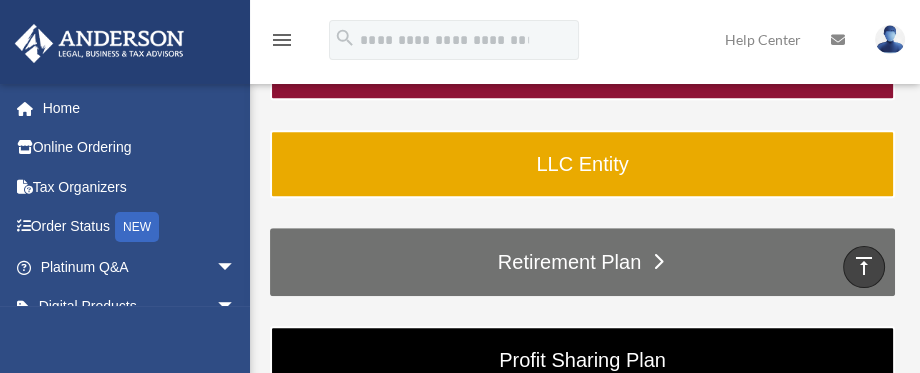 click on "Retirement Plan" at bounding box center (582, 262) 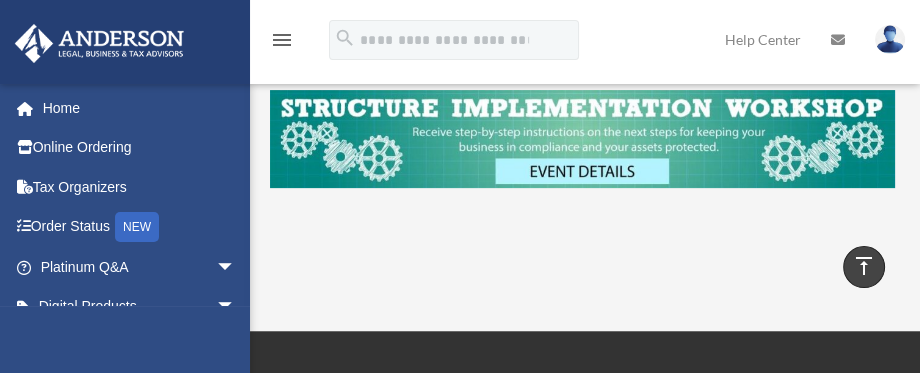 scroll, scrollTop: 402, scrollLeft: 0, axis: vertical 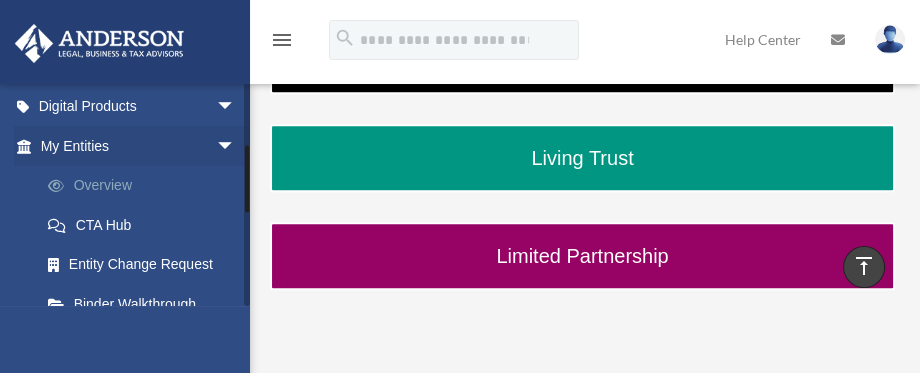 click on "Overview" at bounding box center (147, 186) 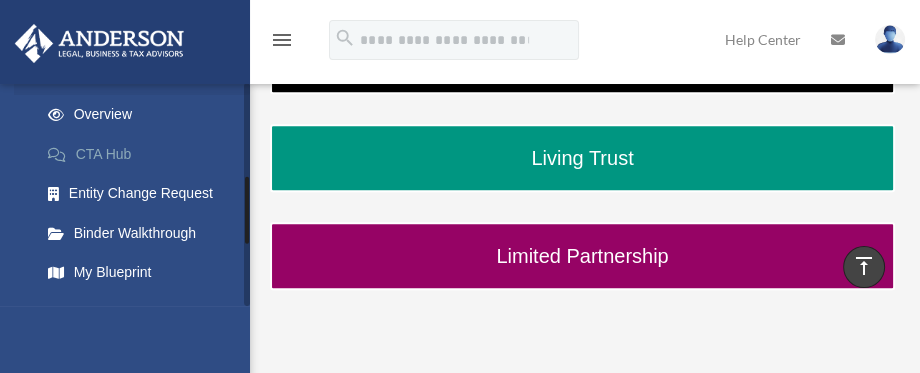 scroll, scrollTop: 300, scrollLeft: 0, axis: vertical 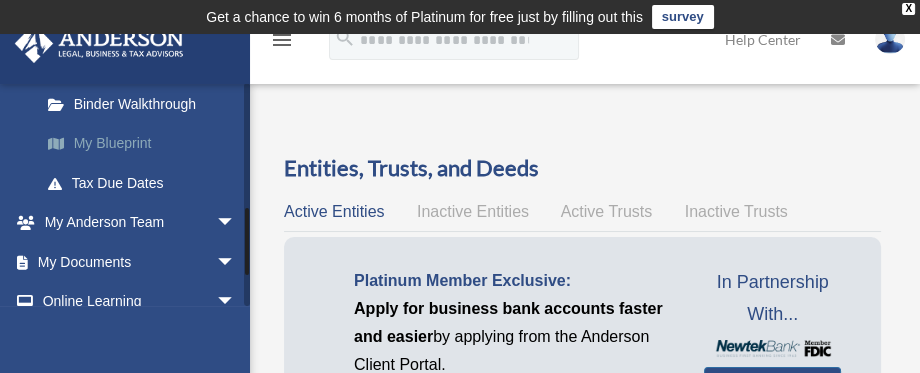 click on "My Blueprint" at bounding box center [147, 144] 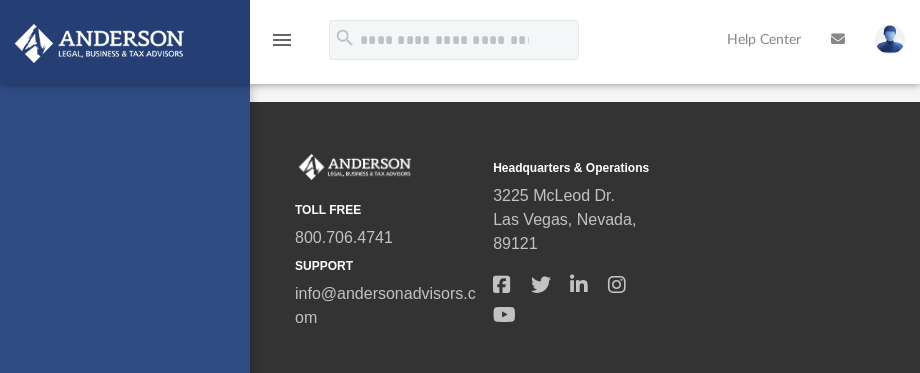 scroll, scrollTop: 0, scrollLeft: 0, axis: both 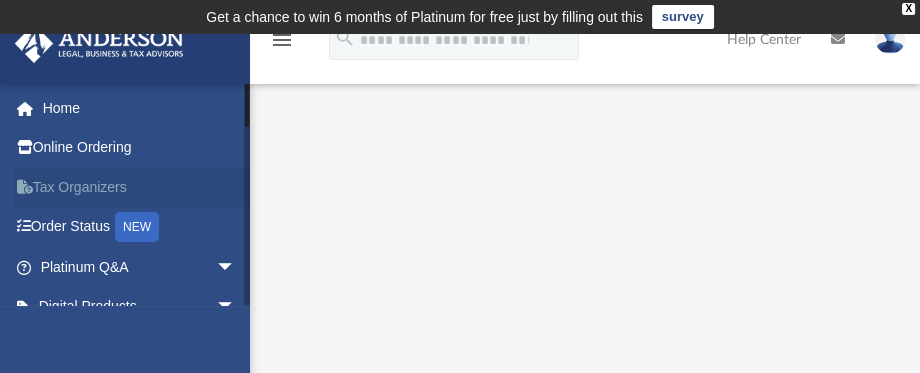 click on "Tax Organizers" at bounding box center [140, 187] 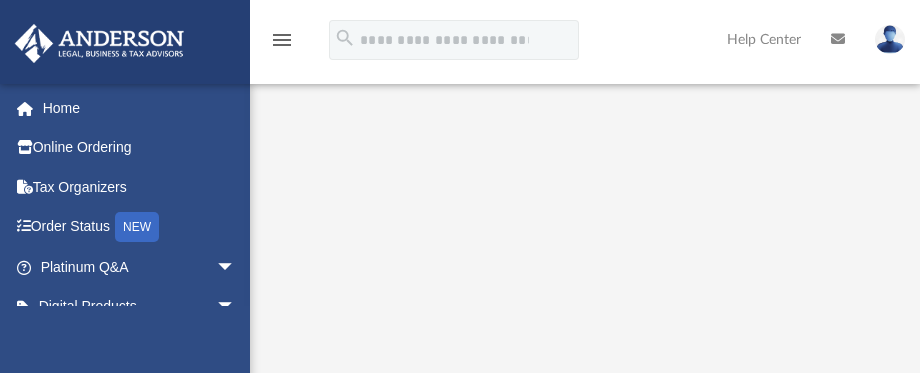 scroll, scrollTop: 0, scrollLeft: 0, axis: both 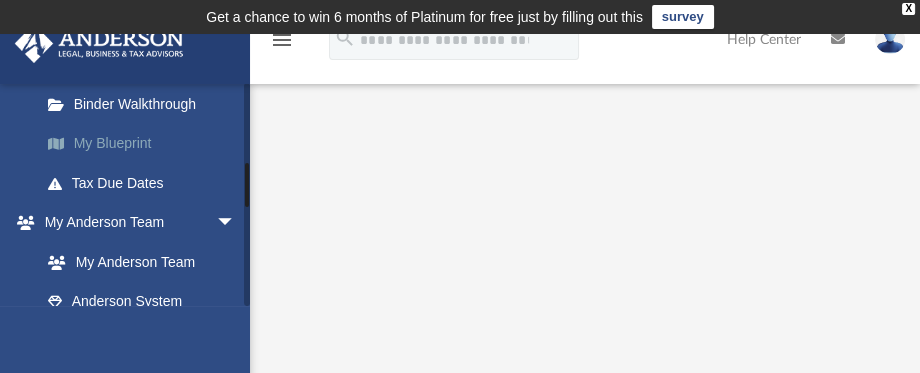 click on "My Blueprint" at bounding box center [147, 144] 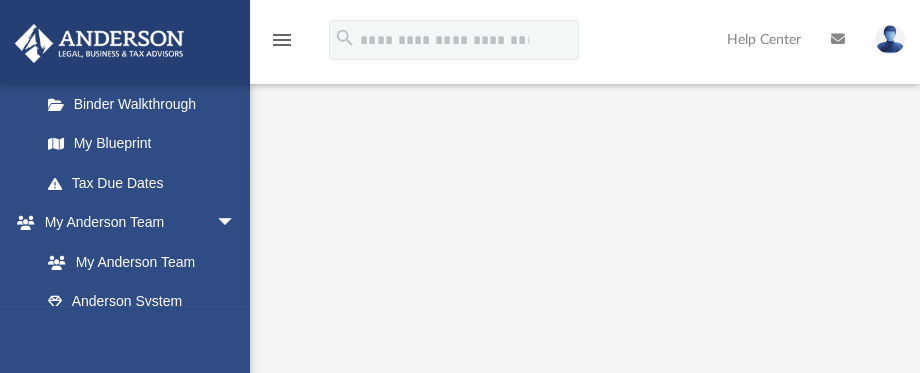scroll, scrollTop: 200, scrollLeft: 0, axis: vertical 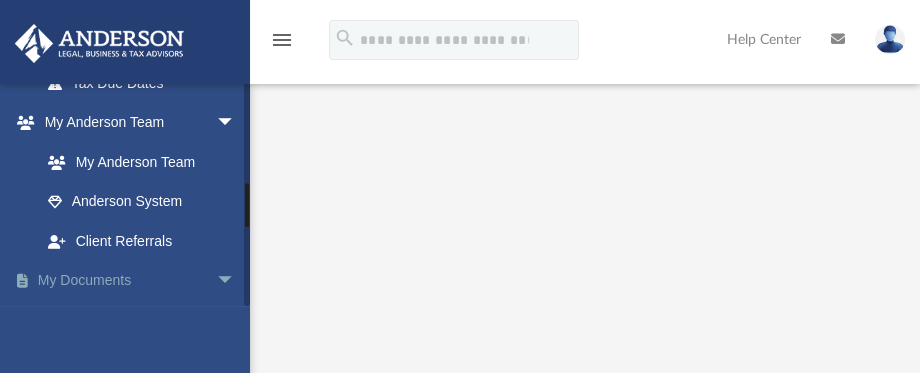 click on "arrow_drop_down" at bounding box center (236, 281) 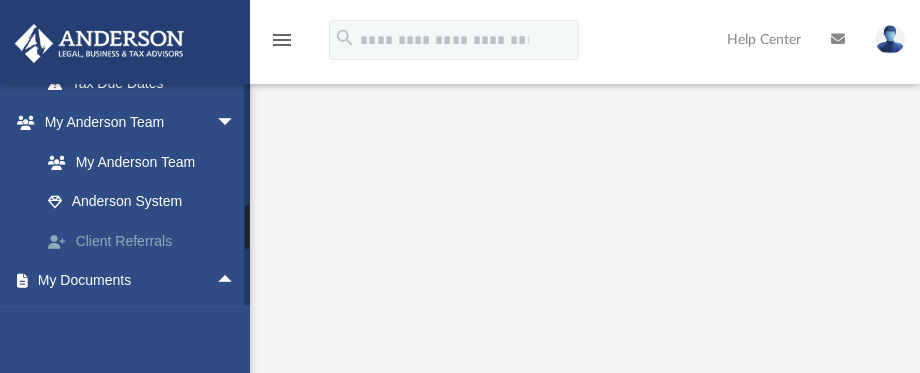 scroll, scrollTop: 600, scrollLeft: 0, axis: vertical 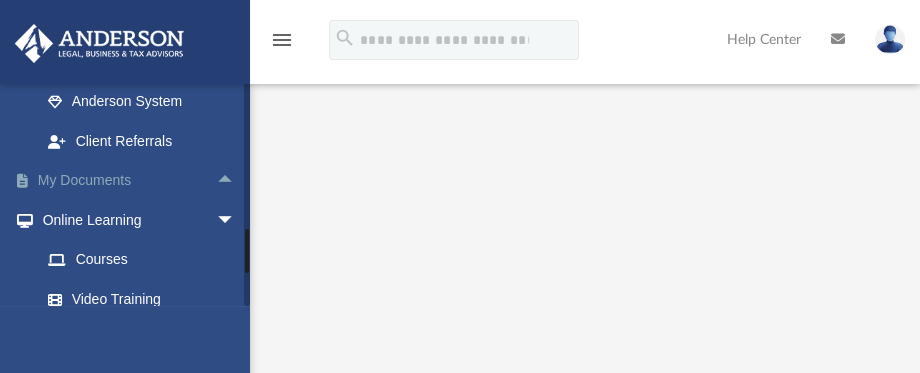 click on "arrow_drop_up" at bounding box center [236, 181] 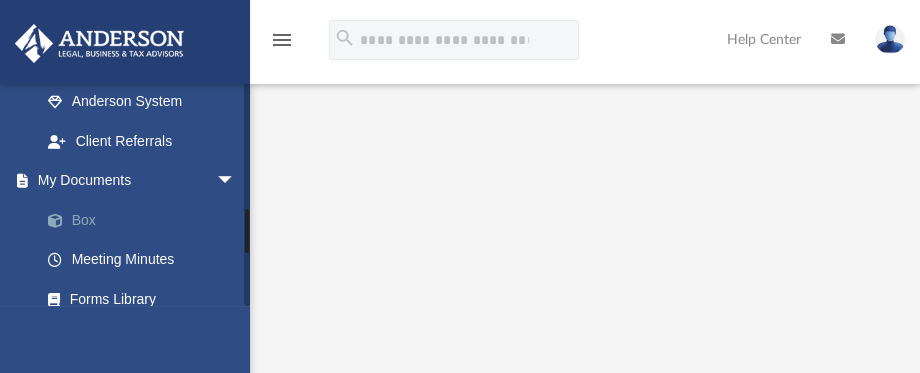 scroll, scrollTop: 700, scrollLeft: 0, axis: vertical 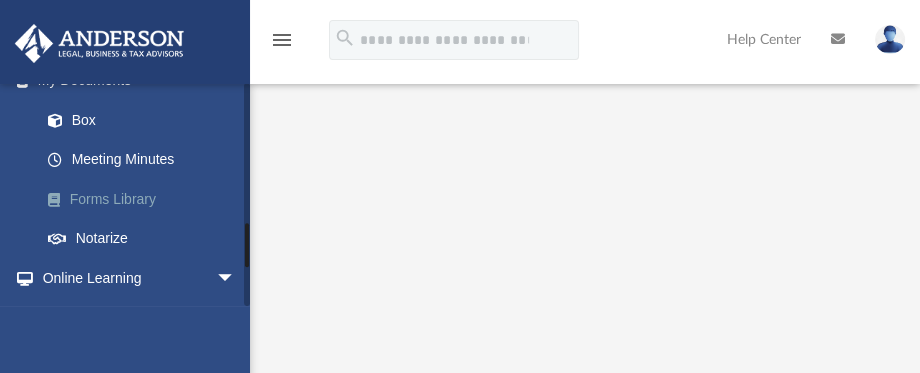 click on "Forms Library" at bounding box center [147, 199] 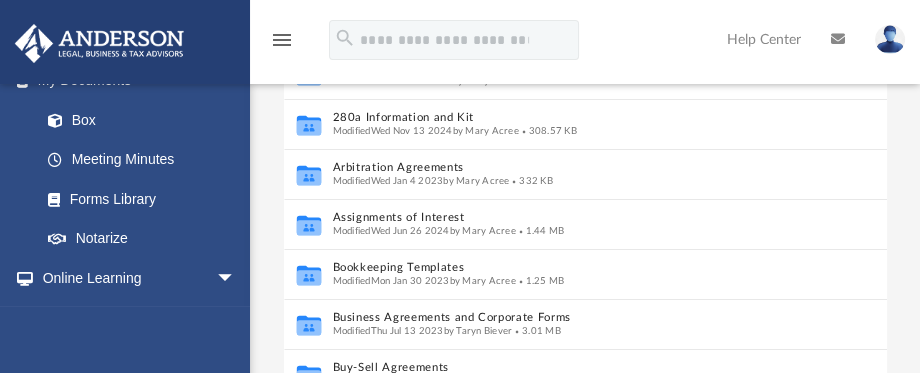 scroll, scrollTop: 17, scrollLeft: 17, axis: both 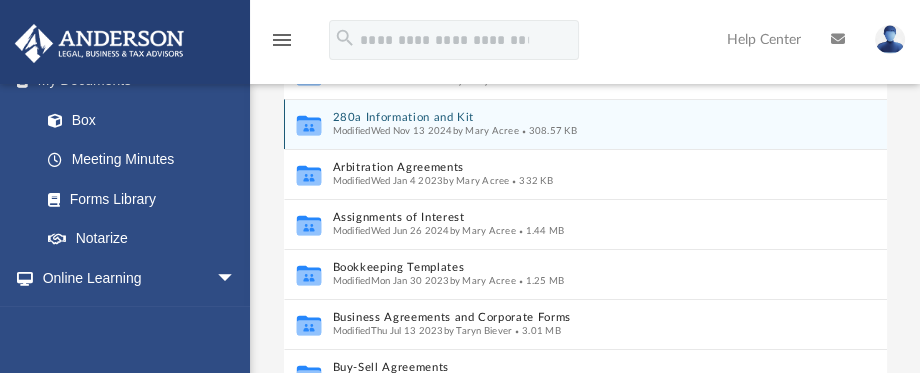 click 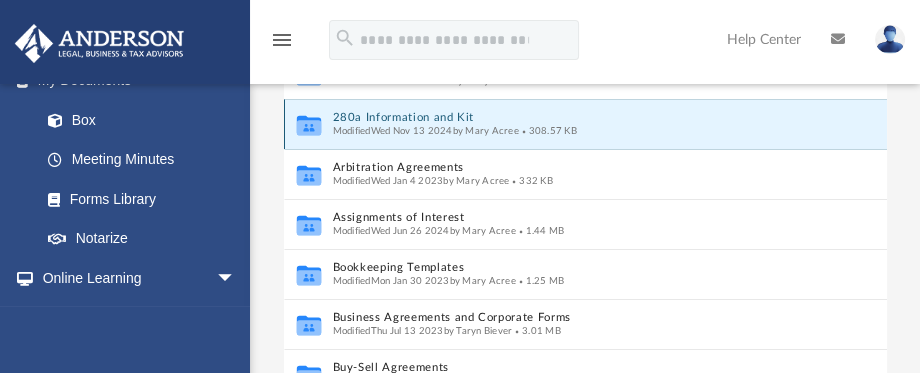 click 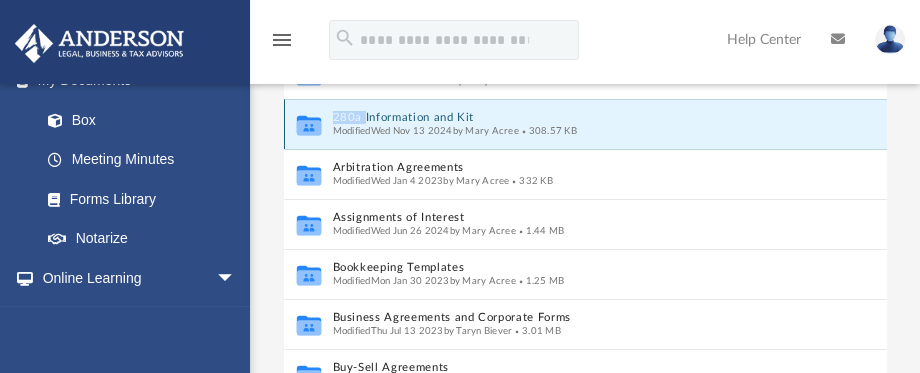 click 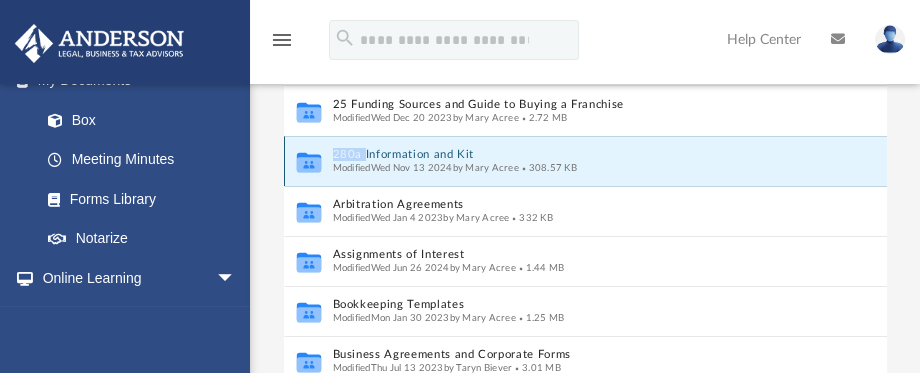 scroll, scrollTop: 117, scrollLeft: 0, axis: vertical 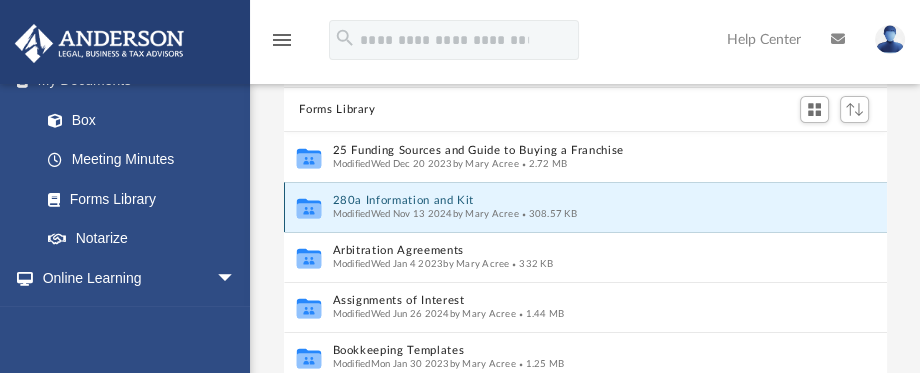 click on "Modified  Wed Nov 13 2024  by Mary Acree" at bounding box center (425, 214) 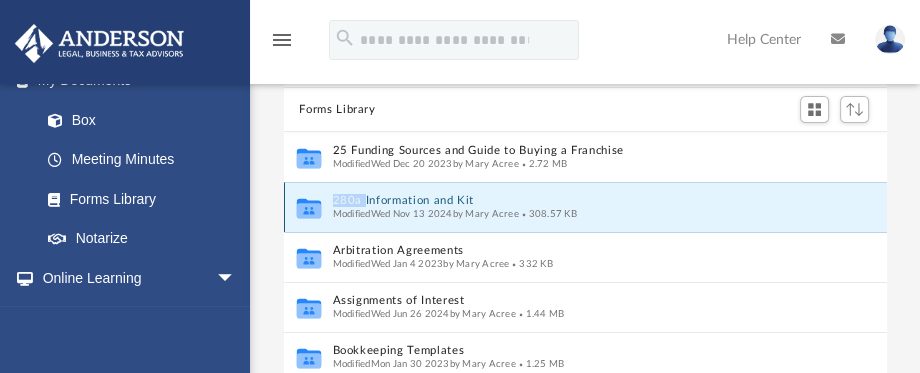 click 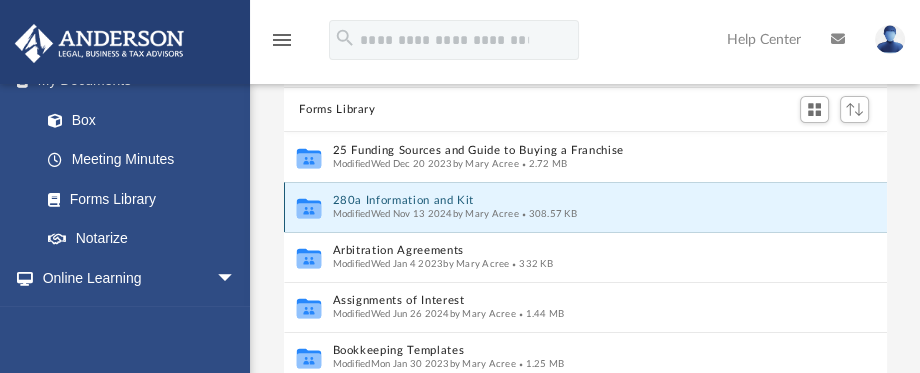 click on "Modified  Wed Nov 13 2024  by Mary Acree" at bounding box center [425, 214] 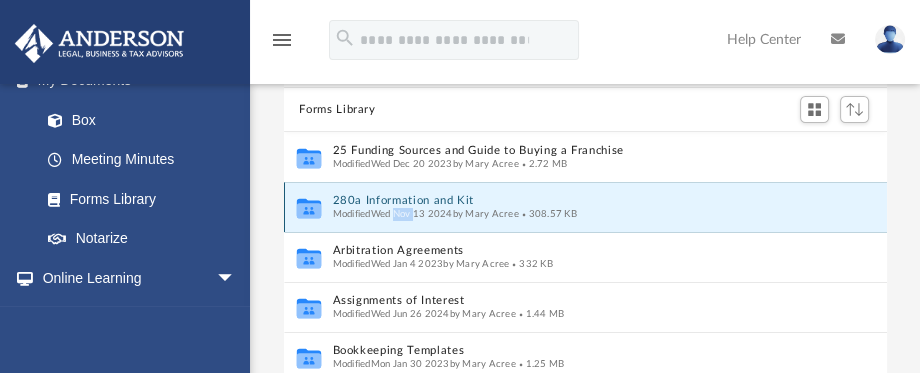 click on "Modified  Wed Nov 13 2024  by Mary Acree" at bounding box center [425, 214] 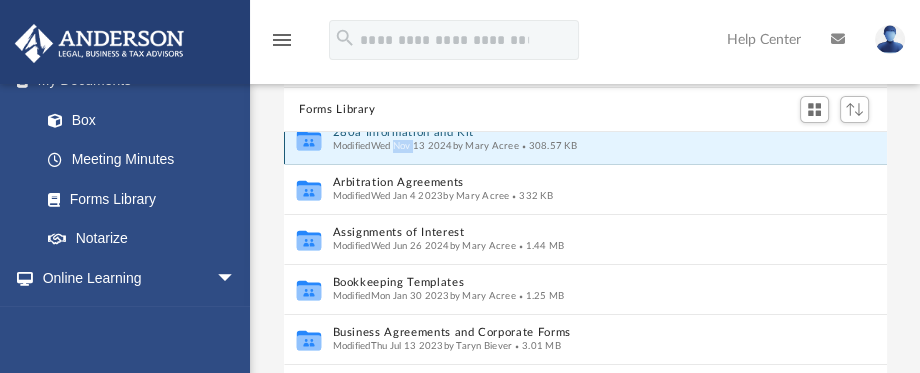 scroll, scrollTop: 100, scrollLeft: 0, axis: vertical 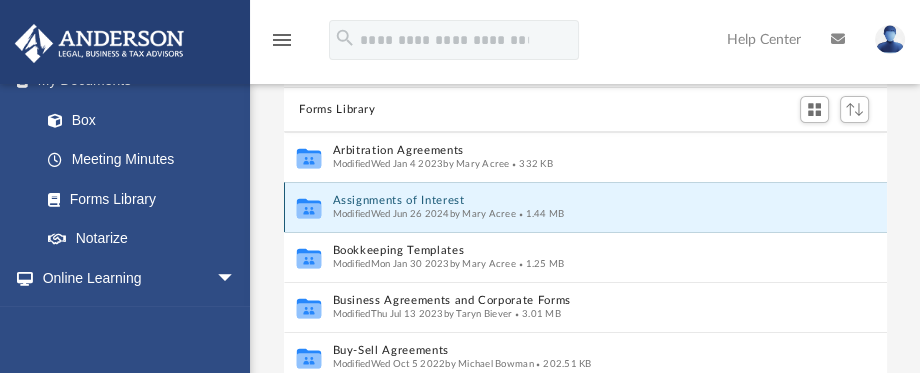click on "Assignments of Interest" at bounding box center (563, 201) 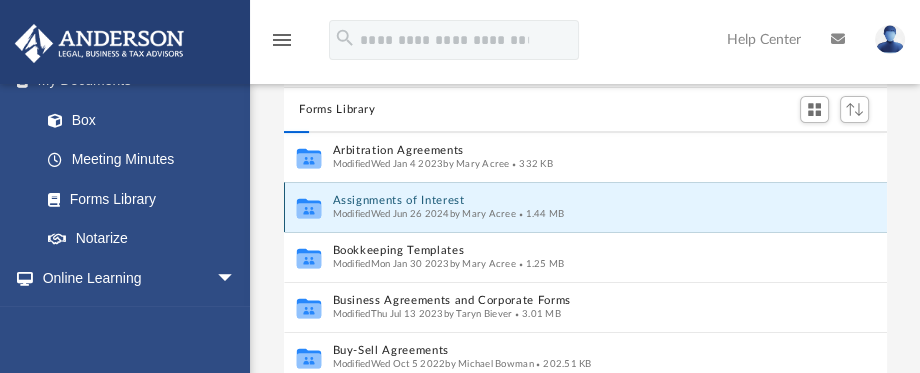 click on "Assignments of Interest" at bounding box center [563, 201] 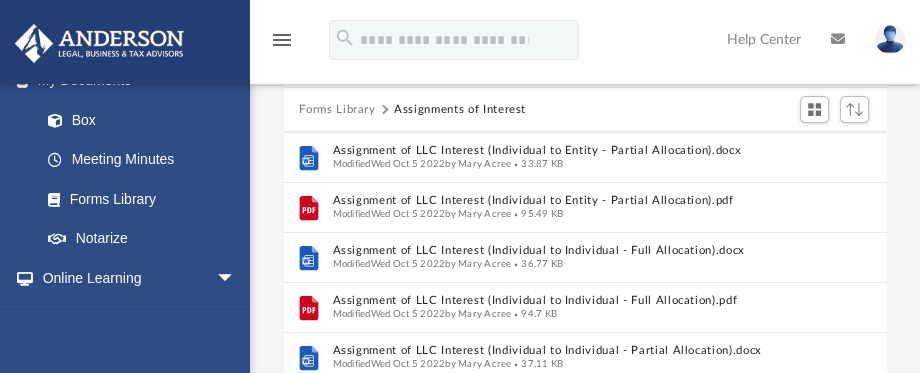 scroll, scrollTop: 695, scrollLeft: 0, axis: vertical 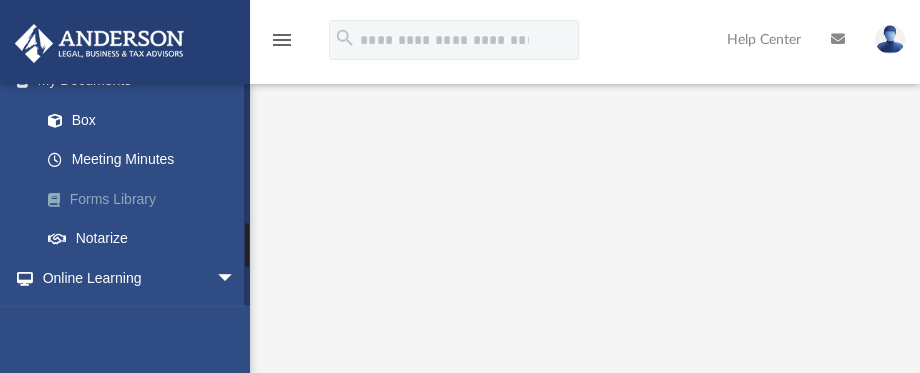 click on "Forms Library" at bounding box center (147, 199) 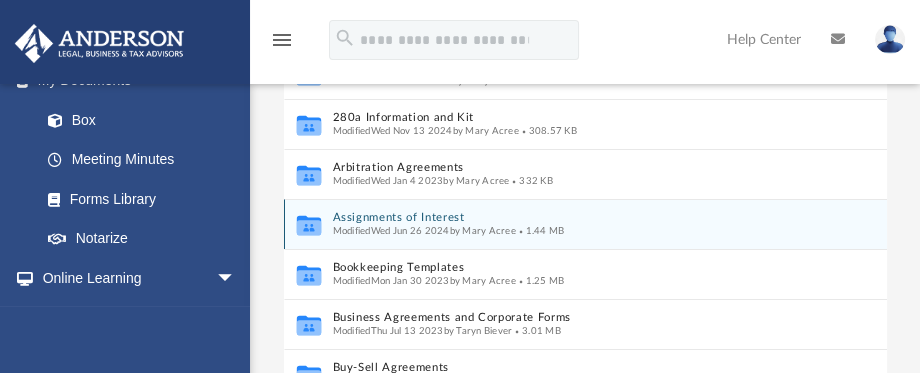 scroll, scrollTop: 17, scrollLeft: 17, axis: both 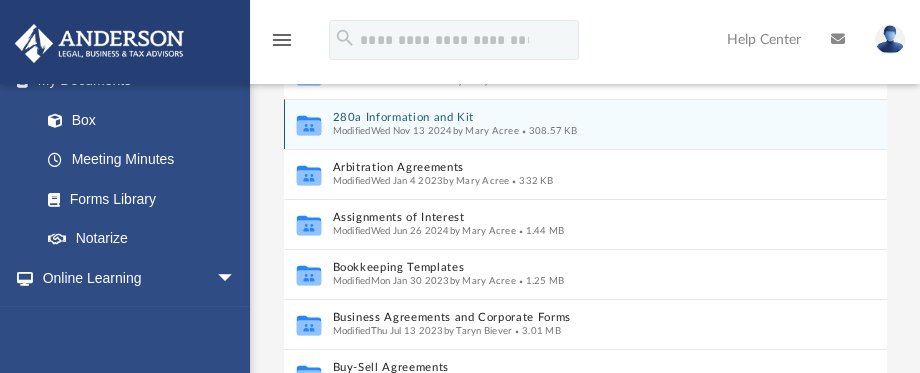 click 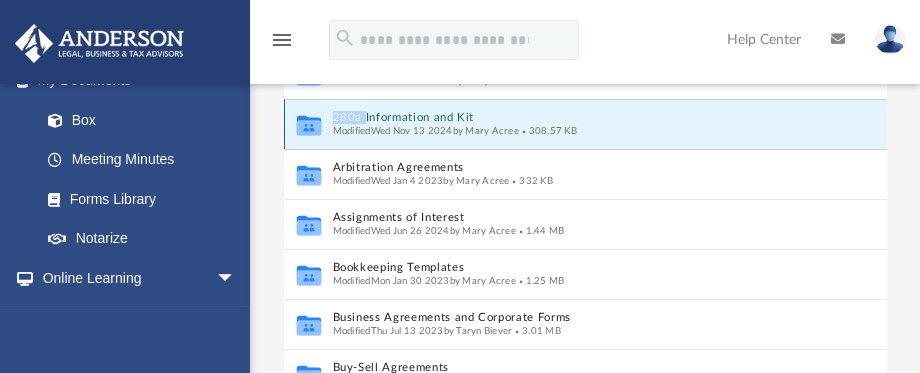 click 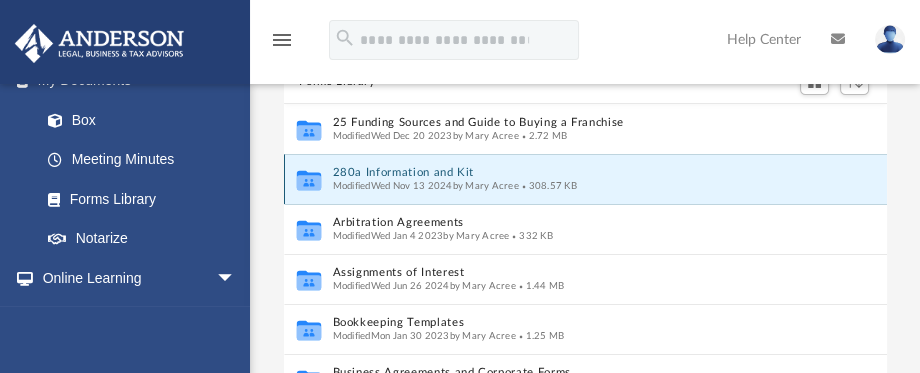 click 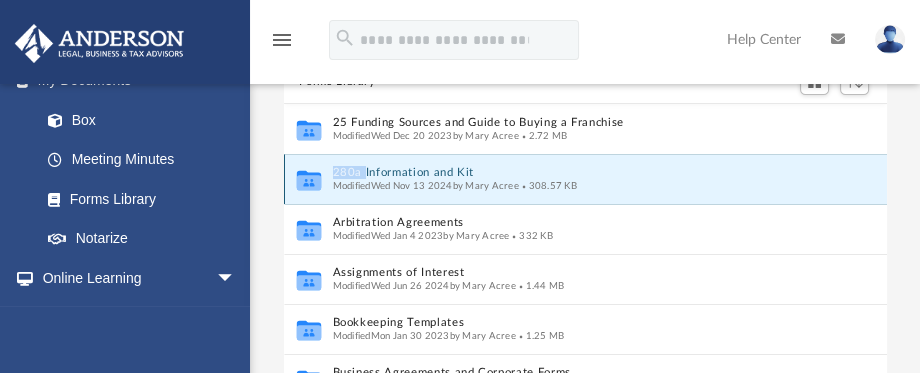 click 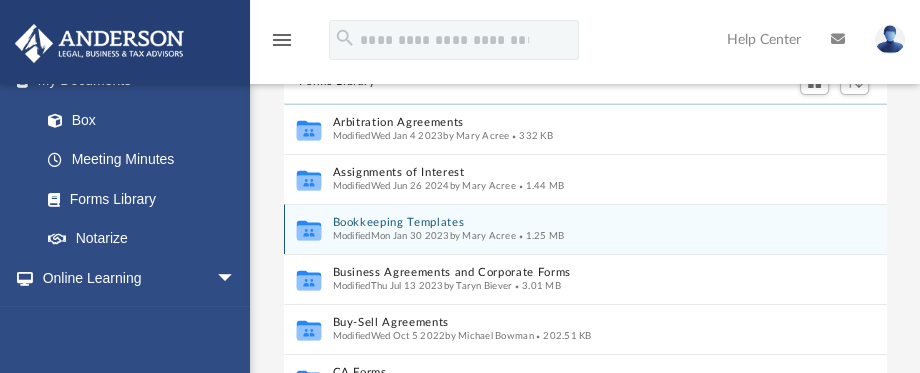 click 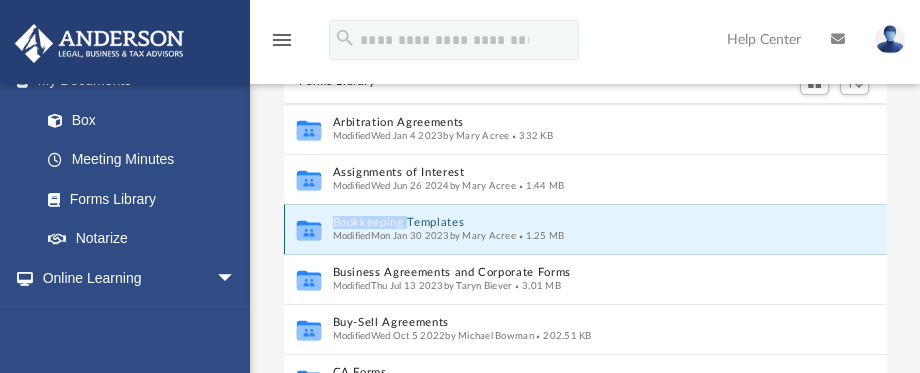 click 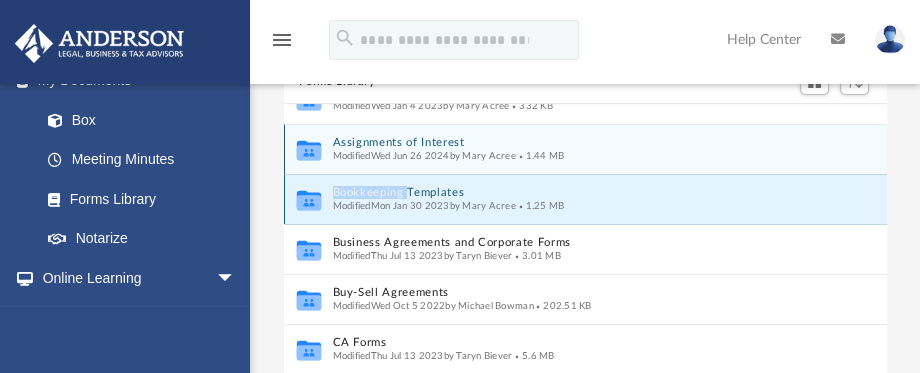 scroll, scrollTop: 100, scrollLeft: 0, axis: vertical 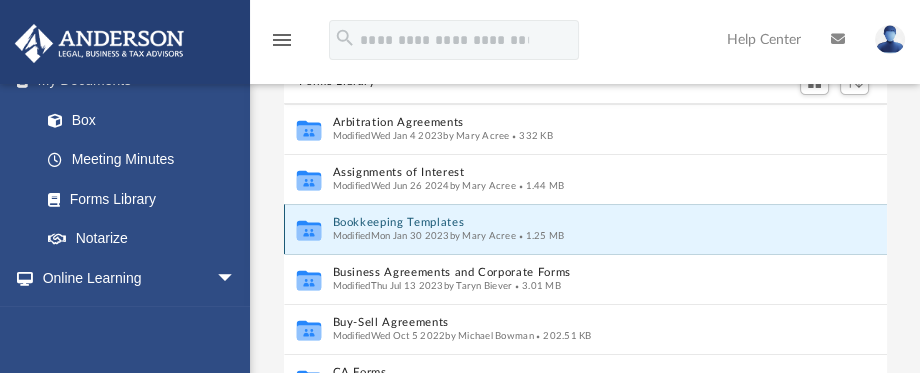 click 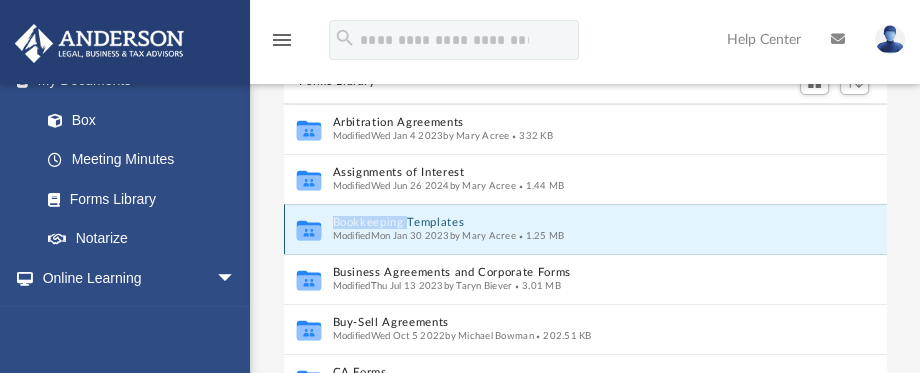 click 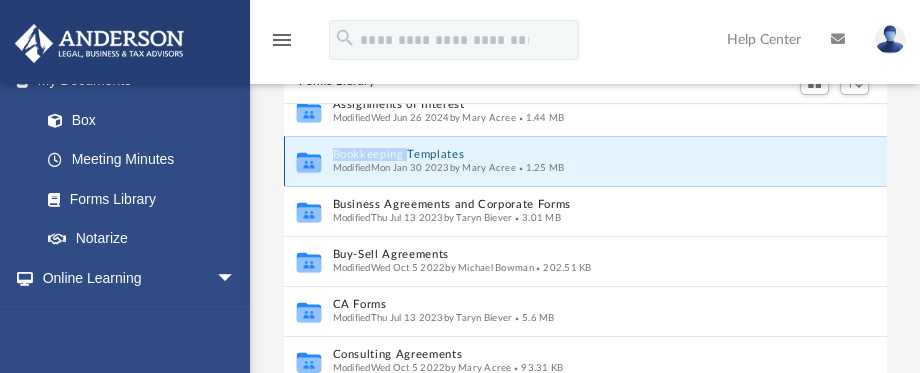 scroll, scrollTop: 200, scrollLeft: 0, axis: vertical 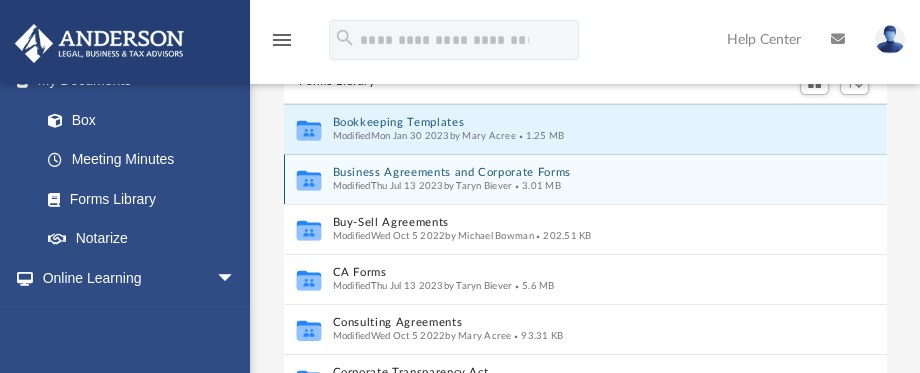 click 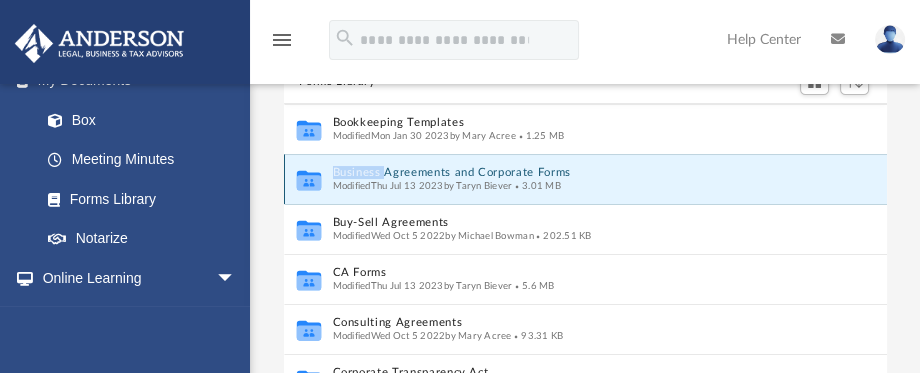 click 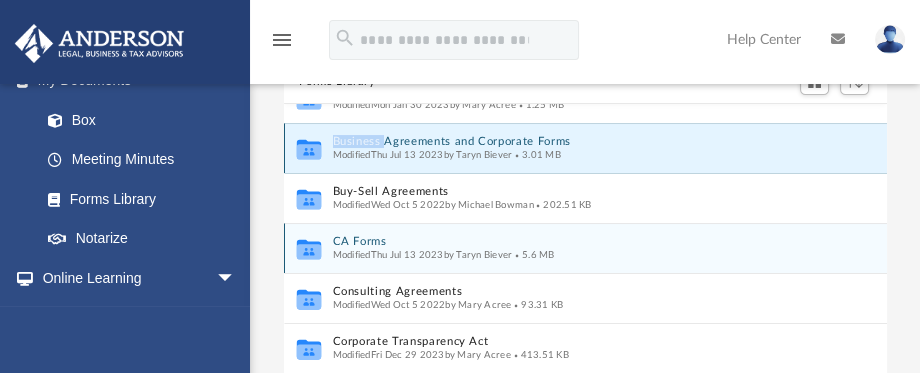scroll, scrollTop: 200, scrollLeft: 0, axis: vertical 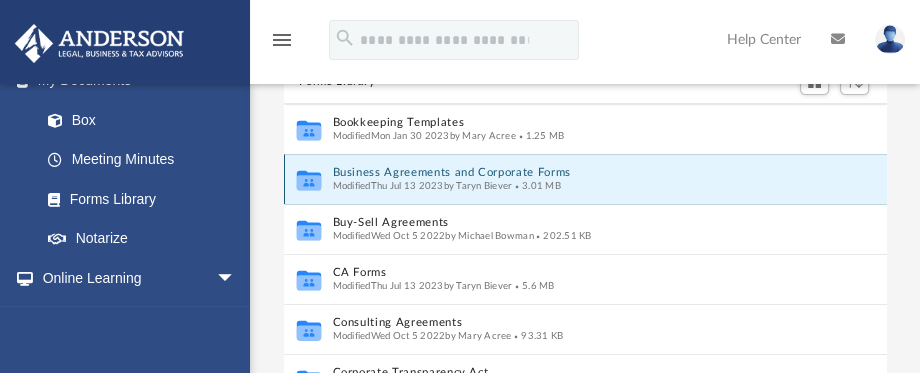 click 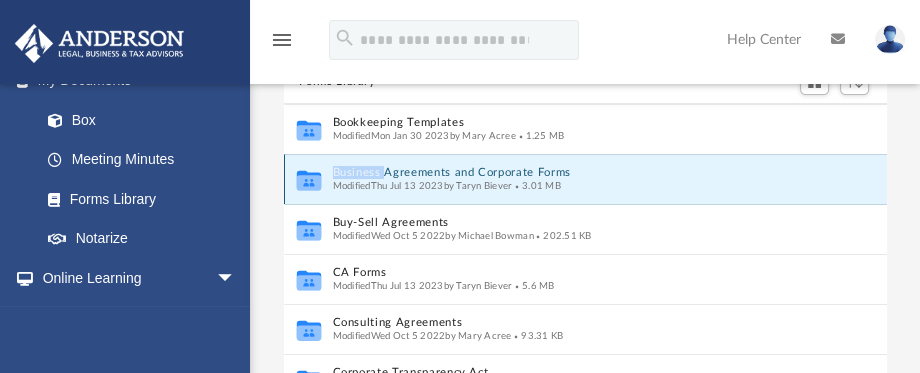 click 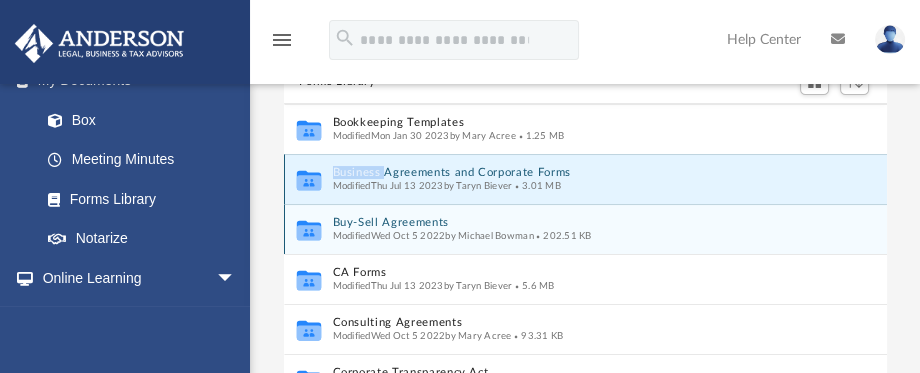 scroll, scrollTop: 300, scrollLeft: 0, axis: vertical 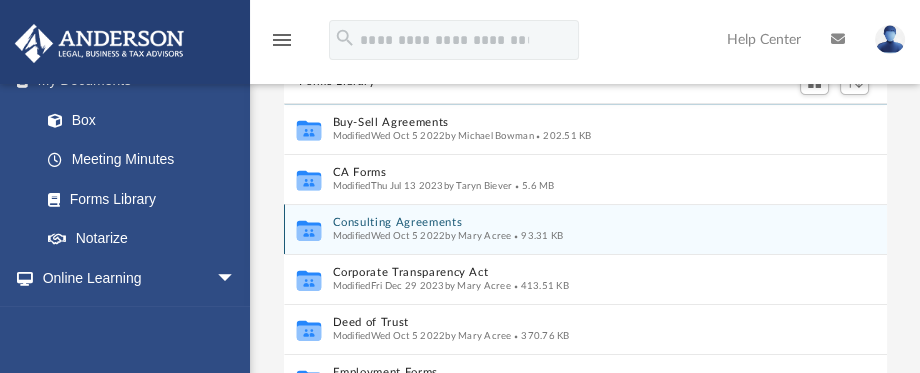 click 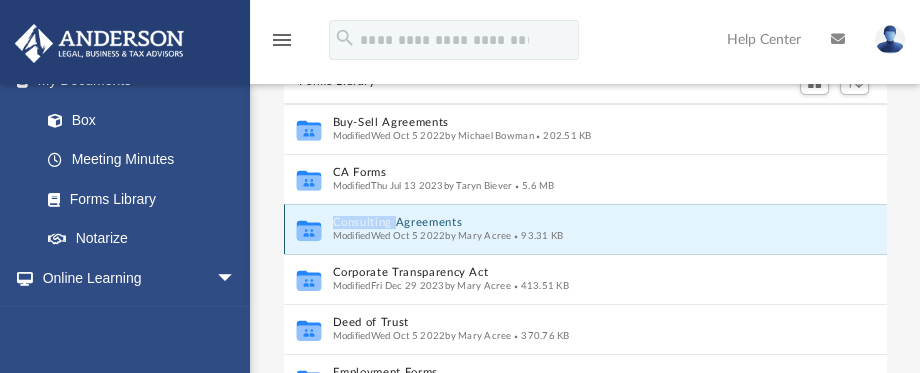 click 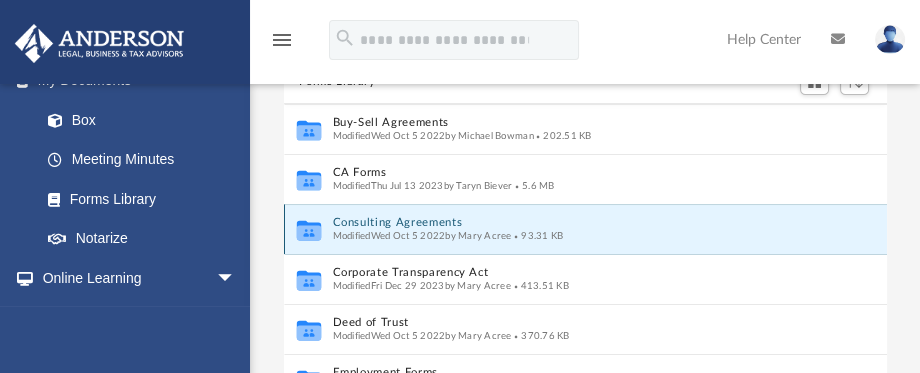 click on "Modified  Wed Oct 5 2022  by Mary Acree" at bounding box center [421, 236] 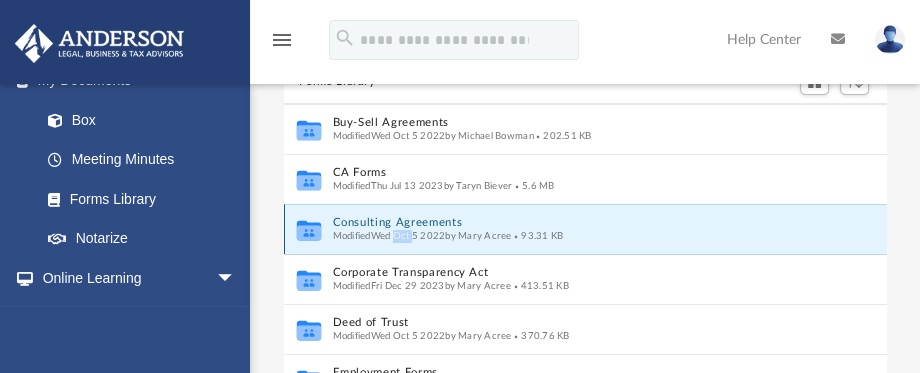click on "Modified  Wed Oct 5 2022  by Mary Acree" at bounding box center [421, 236] 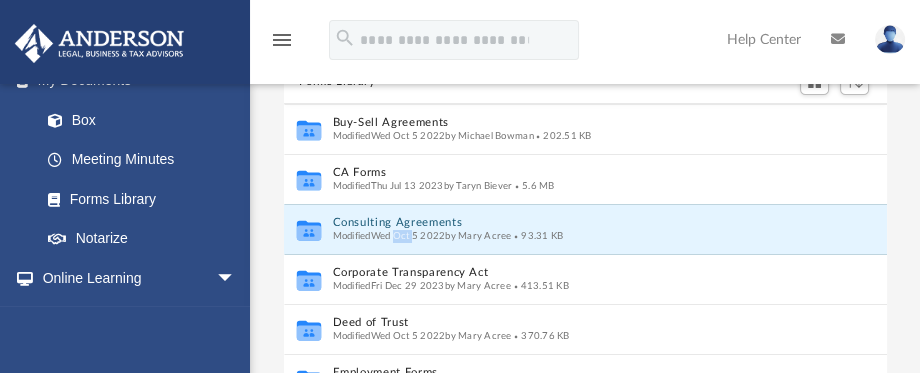 click on "menu" at bounding box center [282, 40] 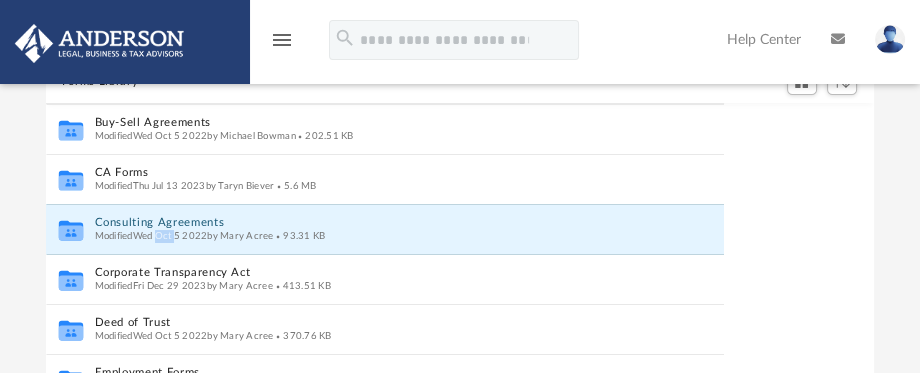 scroll, scrollTop: 1458, scrollLeft: 0, axis: vertical 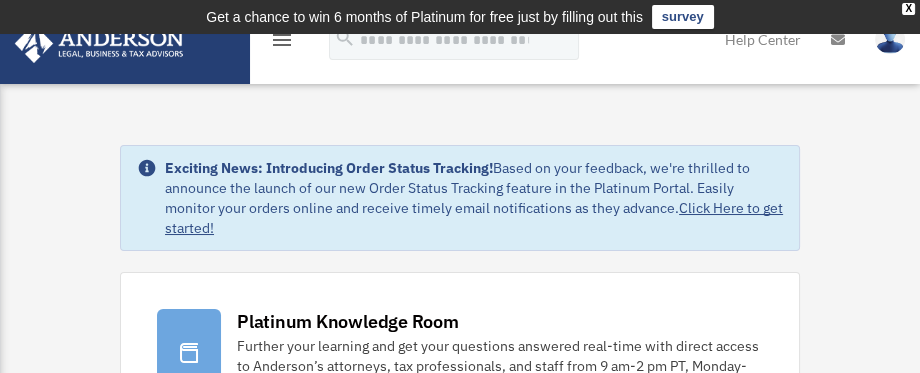 click on "survey" at bounding box center [683, 17] 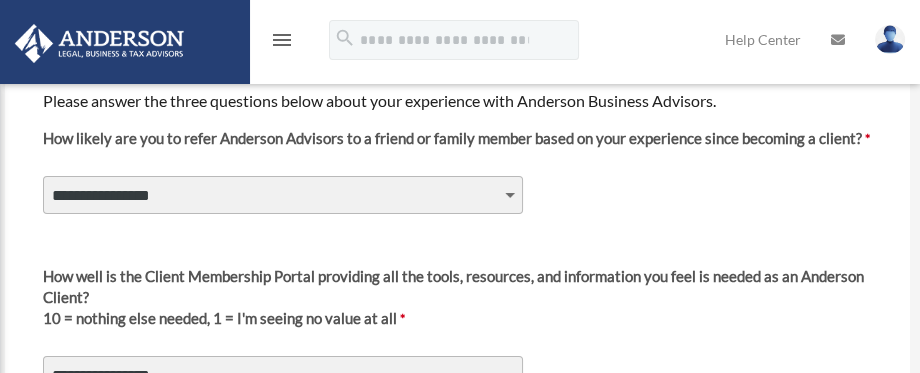 scroll, scrollTop: 200, scrollLeft: 0, axis: vertical 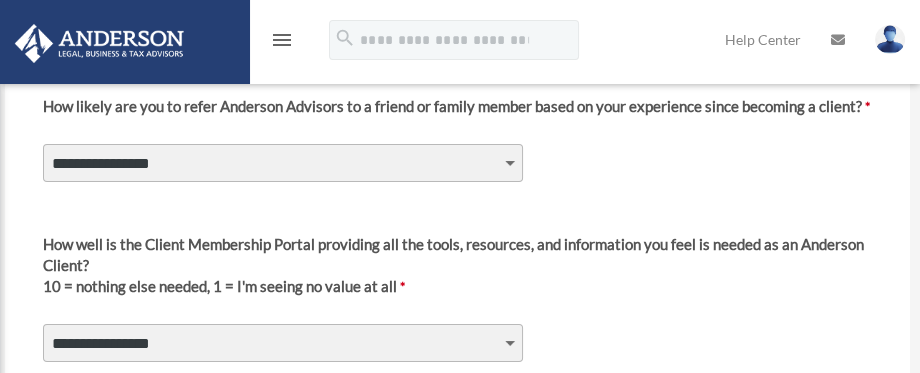 click on "**********" at bounding box center (283, 163) 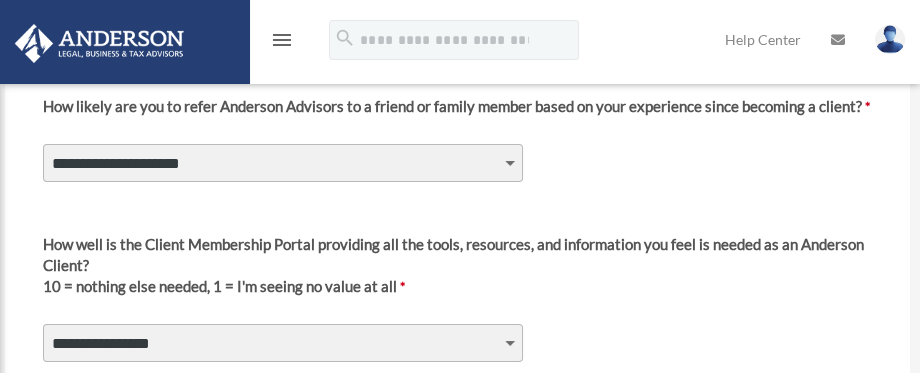click on "**********" at bounding box center (283, 163) 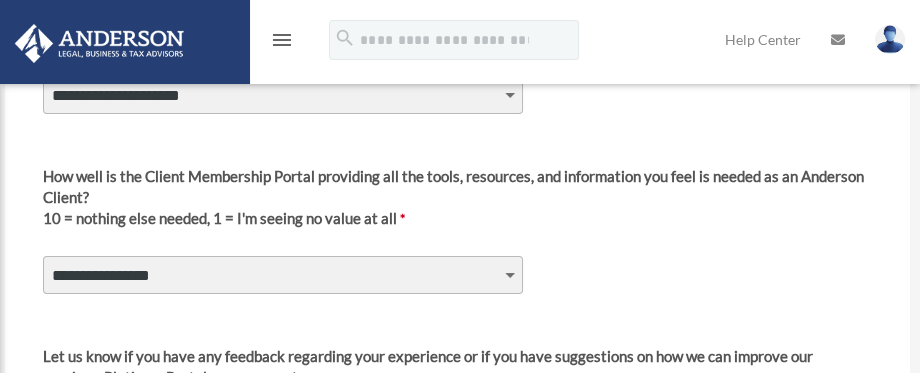 scroll, scrollTop: 300, scrollLeft: 0, axis: vertical 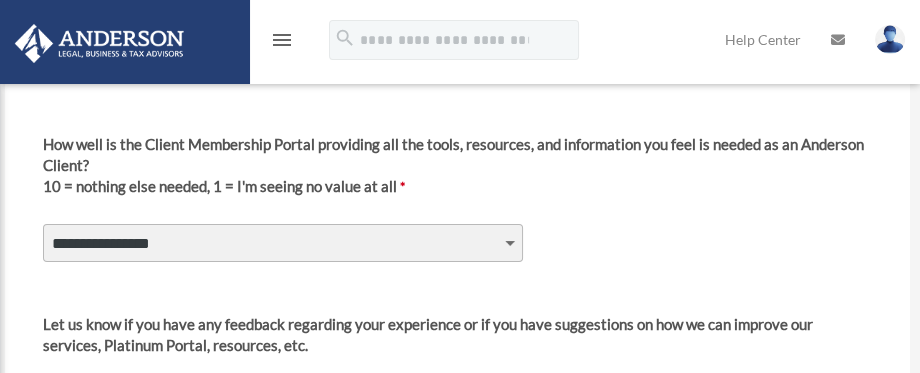 click on "**********" at bounding box center (283, 243) 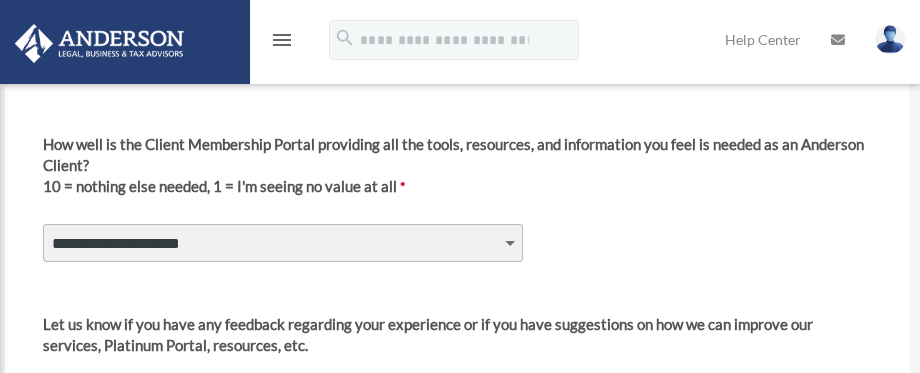 click on "**********" at bounding box center [283, 243] 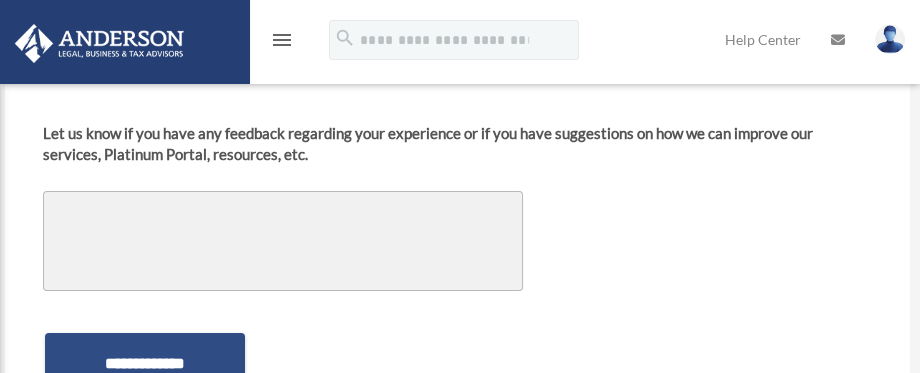 scroll, scrollTop: 500, scrollLeft: 0, axis: vertical 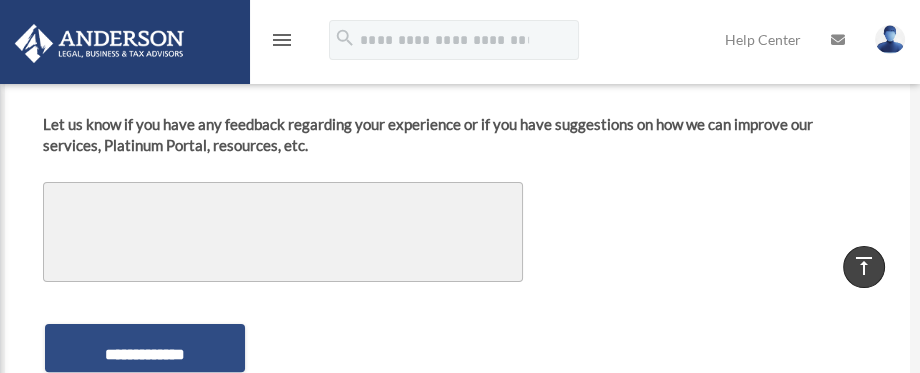 click on "Let us know if you have any feedback regarding your experience or if you have suggestions on how we can improve our services, Platinum Portal, resources, etc." at bounding box center [283, 232] 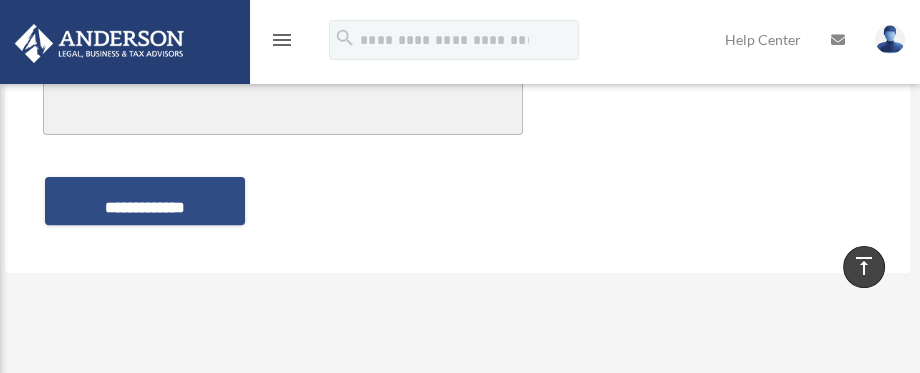scroll, scrollTop: 600, scrollLeft: 0, axis: vertical 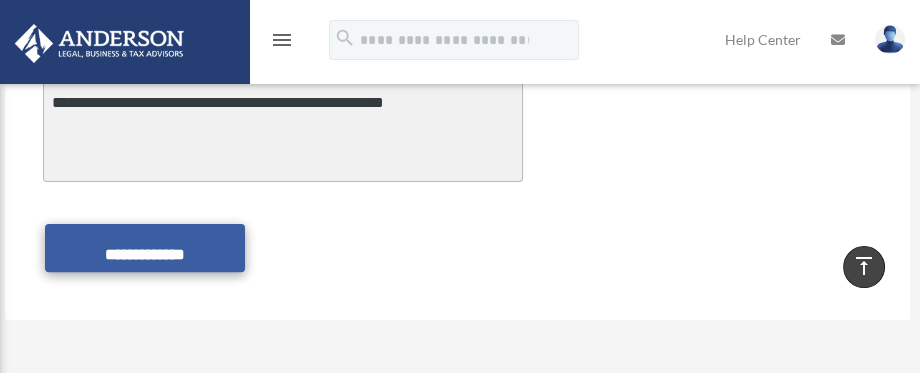 type on "**********" 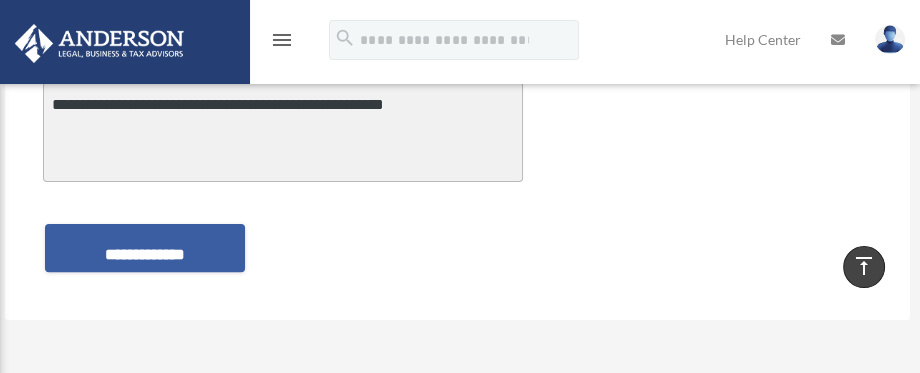 click on "**********" at bounding box center [145, 248] 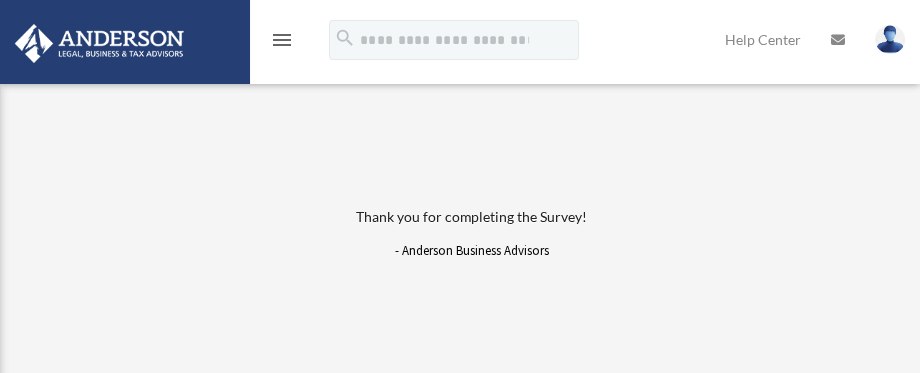 scroll, scrollTop: 100, scrollLeft: 0, axis: vertical 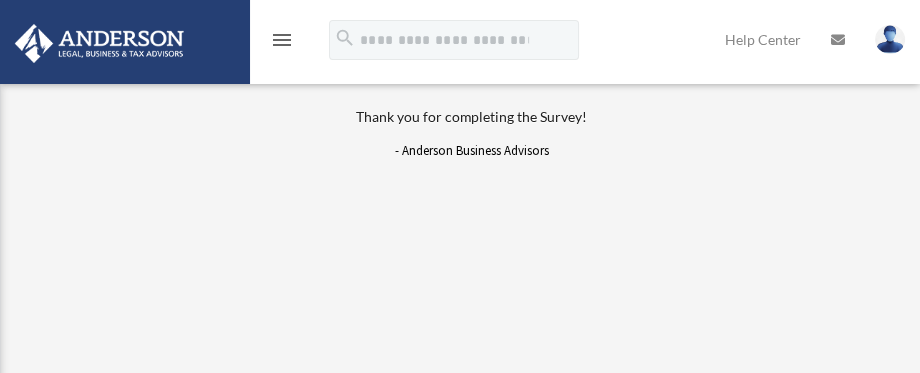 click at bounding box center (890, 39) 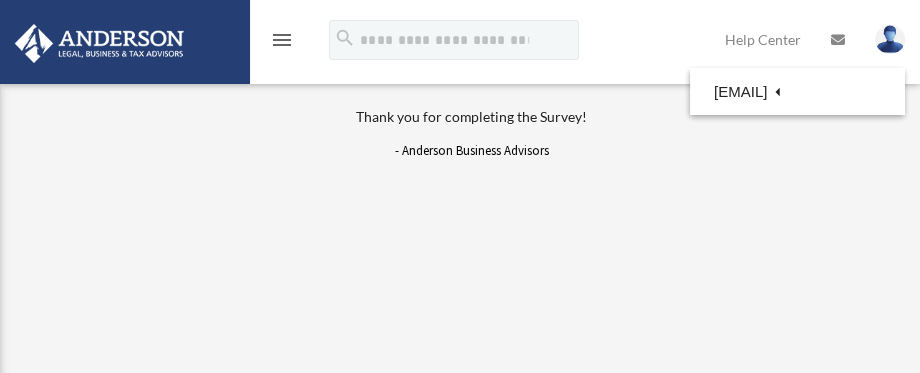 click on "- Anderson Business Advisors" at bounding box center [472, 151] 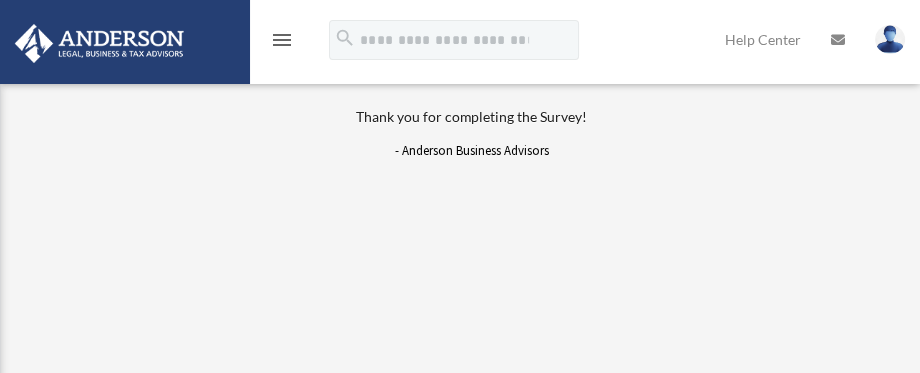 click on "- Anderson Business Advisors" at bounding box center (472, 151) 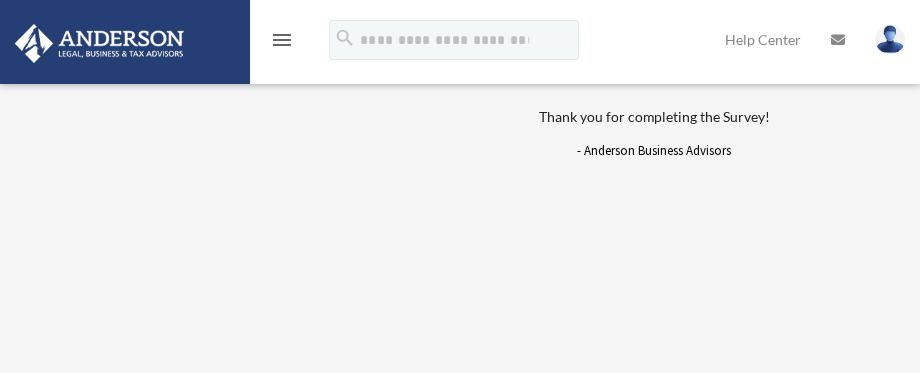 click on "menu" at bounding box center [282, 40] 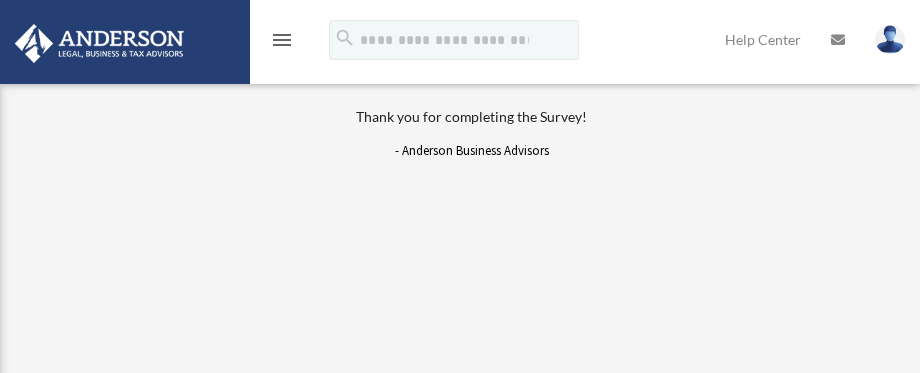 click at bounding box center [124, 41] 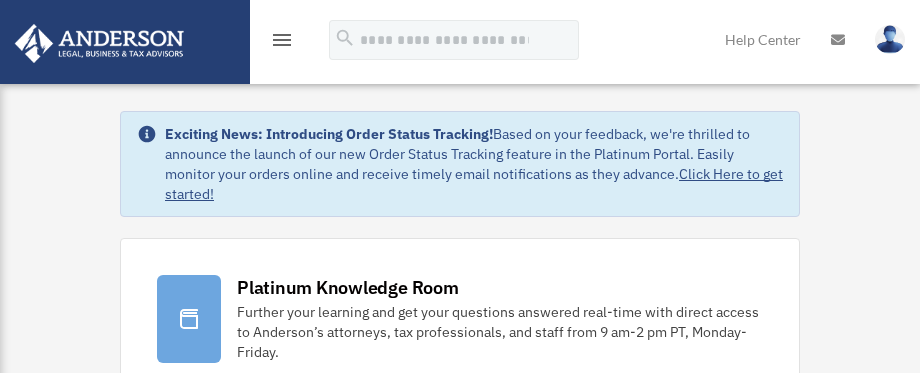 scroll, scrollTop: 0, scrollLeft: 0, axis: both 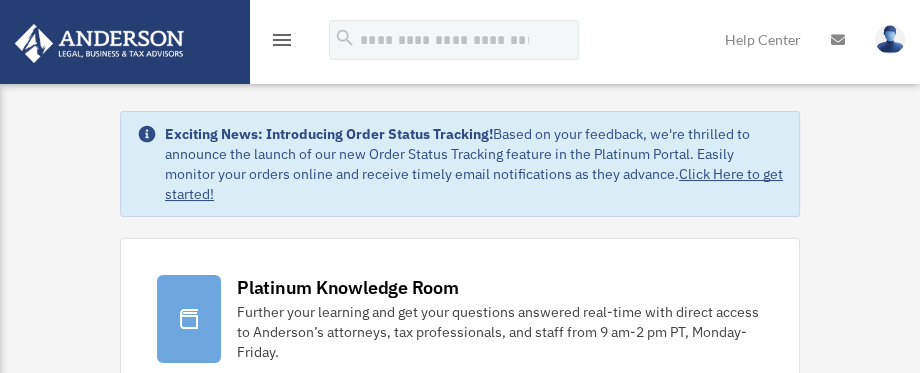click at bounding box center (99, 43) 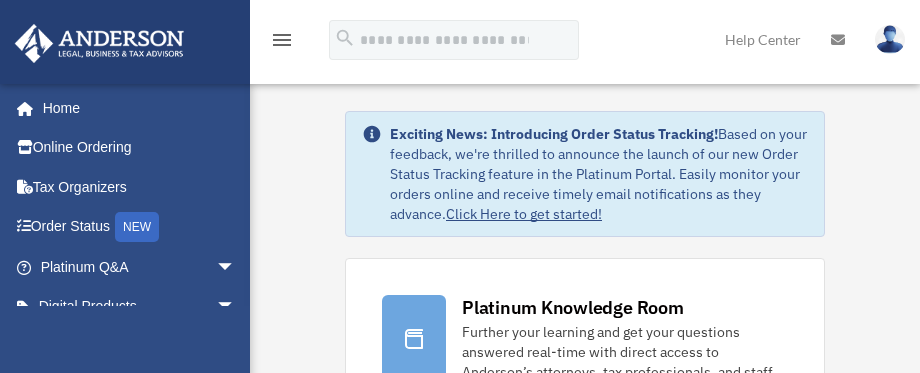 scroll, scrollTop: 0, scrollLeft: 0, axis: both 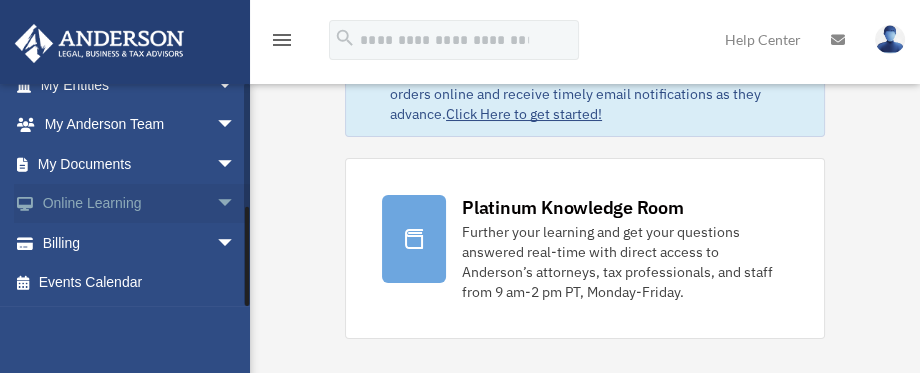 click on "arrow_drop_down" at bounding box center [236, 204] 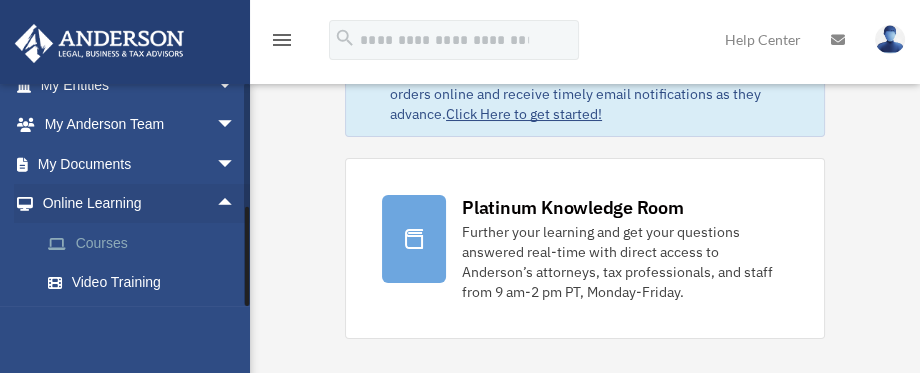 click on "Courses" at bounding box center [147, 243] 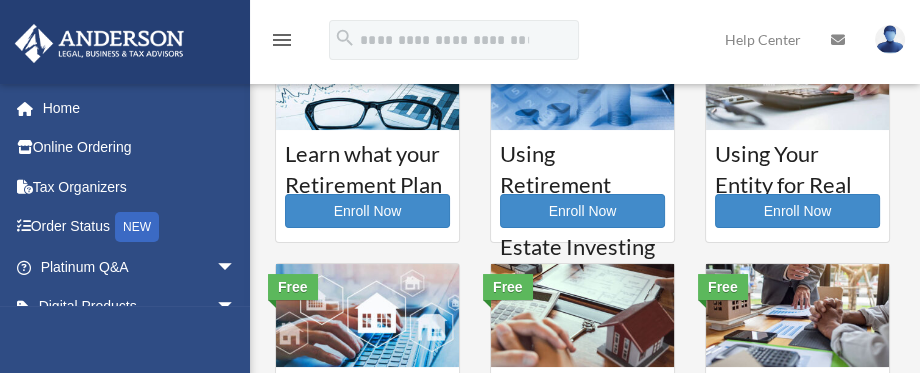 scroll, scrollTop: 100, scrollLeft: 0, axis: vertical 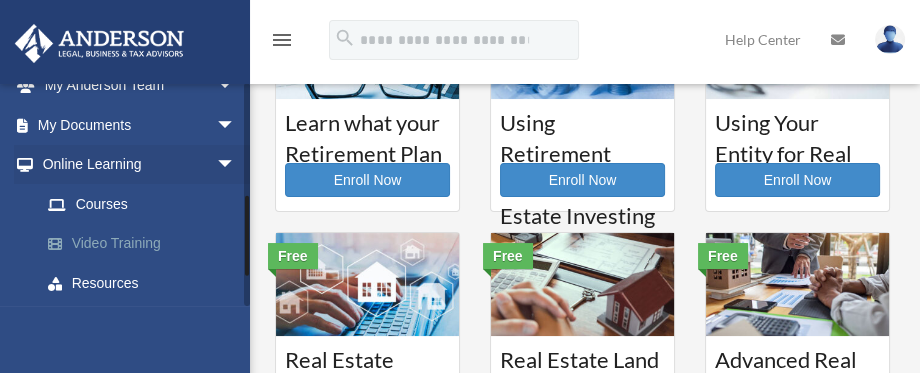 click on "Video Training" at bounding box center (147, 244) 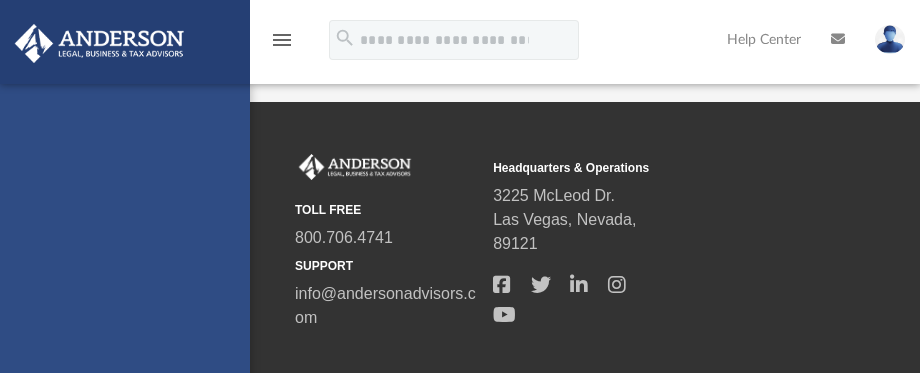 scroll, scrollTop: 0, scrollLeft: 0, axis: both 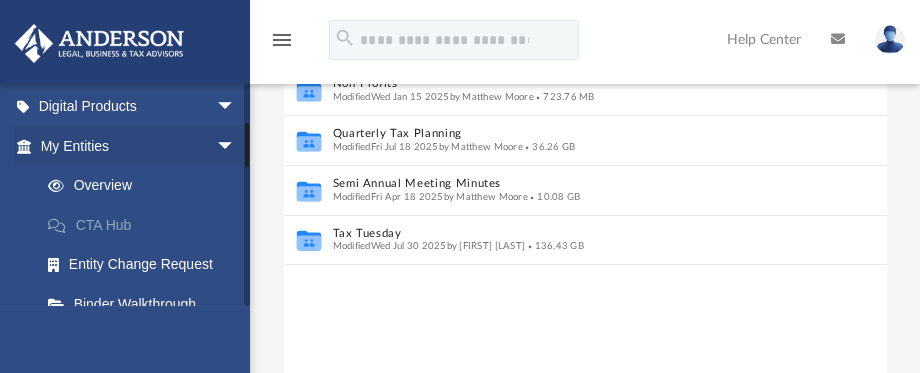 click on "CTA Hub" at bounding box center [147, 225] 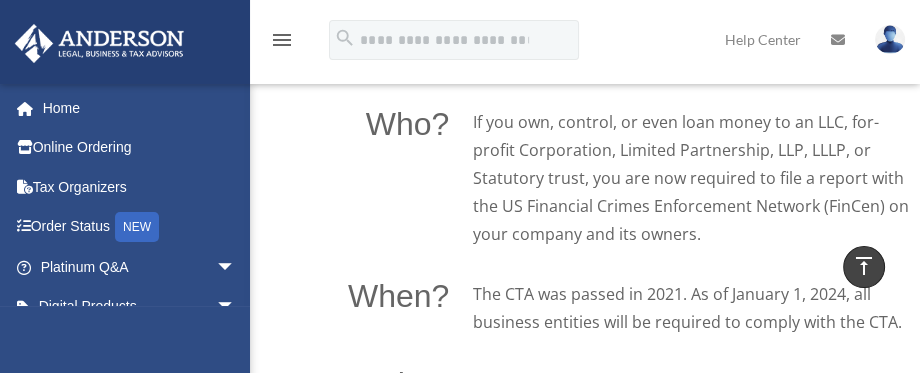 scroll, scrollTop: 1300, scrollLeft: 0, axis: vertical 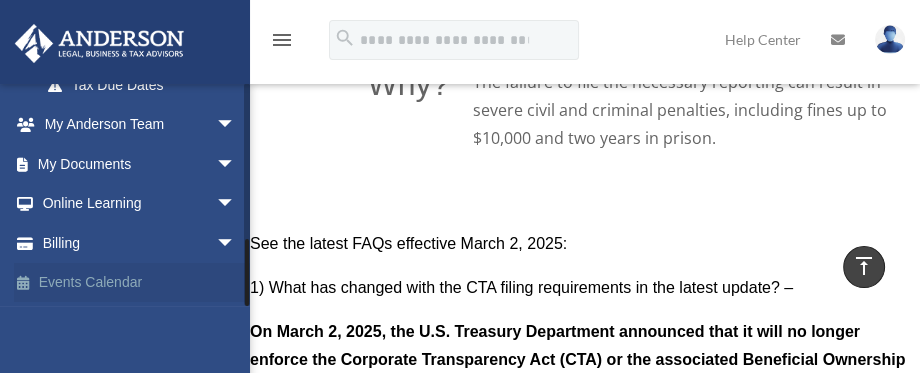 click on "Events Calendar" at bounding box center [140, 283] 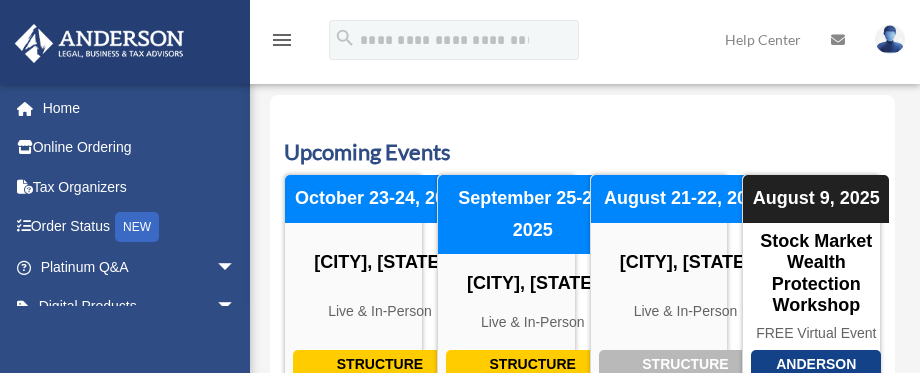 scroll, scrollTop: 0, scrollLeft: 0, axis: both 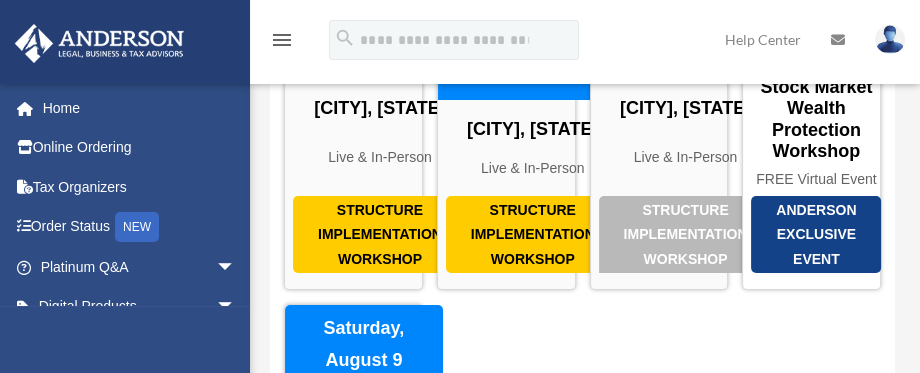 click at bounding box center [890, 39] 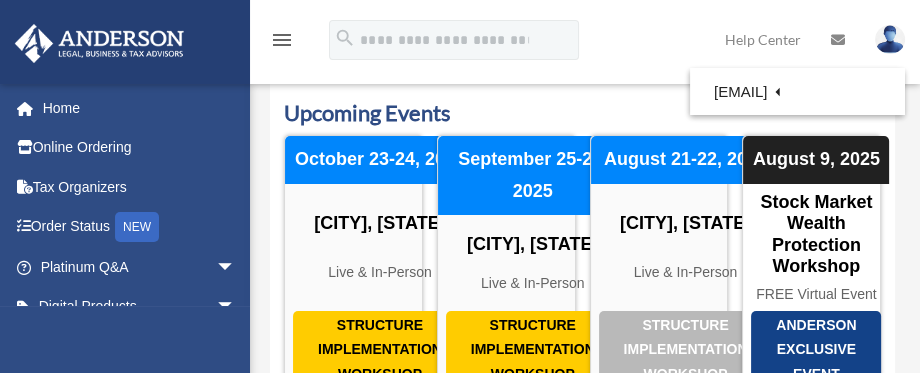 scroll, scrollTop: 36, scrollLeft: 0, axis: vertical 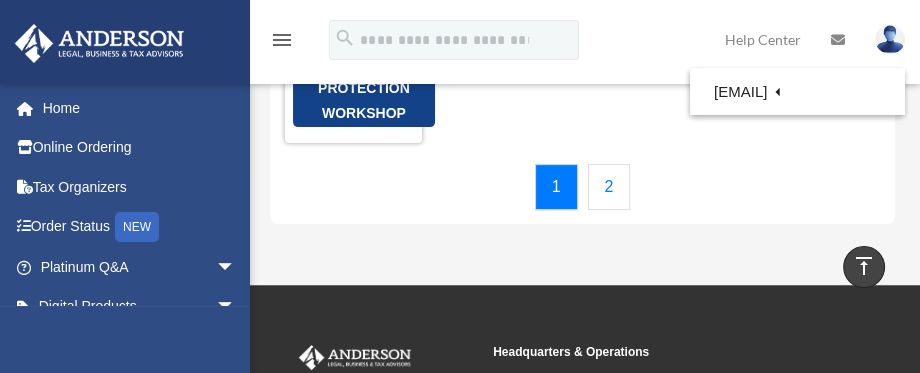 click on "2" at bounding box center [609, 187] 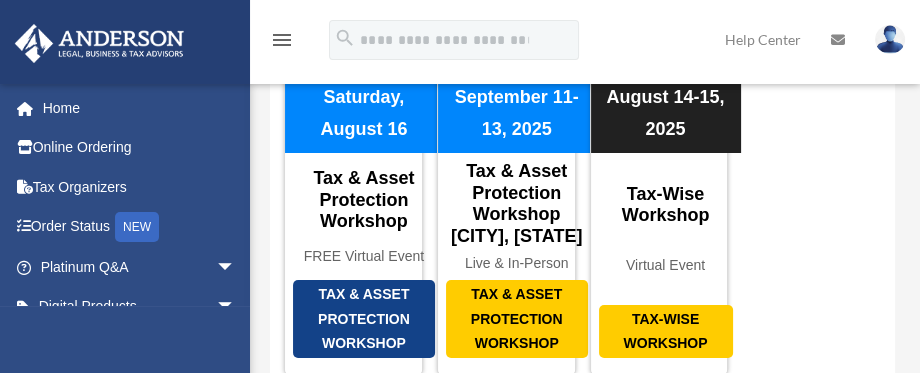scroll, scrollTop: 99, scrollLeft: 0, axis: vertical 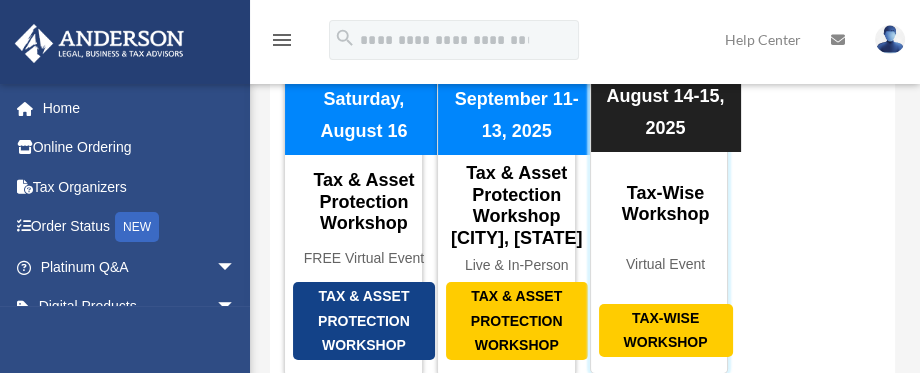 click on "Tax-Wise Workshop" at bounding box center [666, 330] 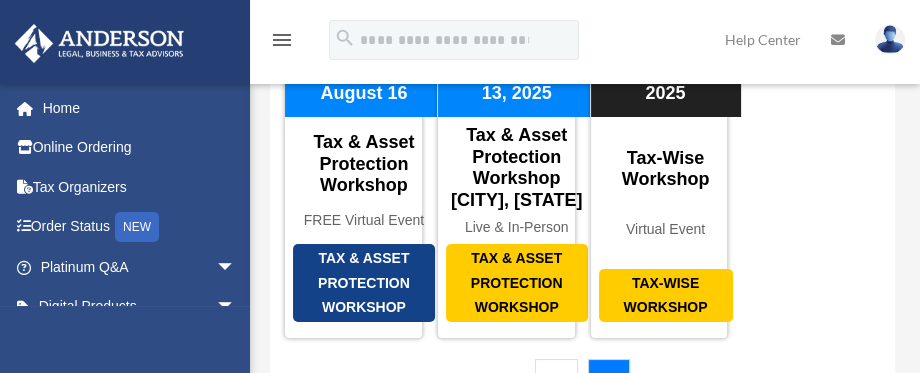 scroll, scrollTop: 200, scrollLeft: 0, axis: vertical 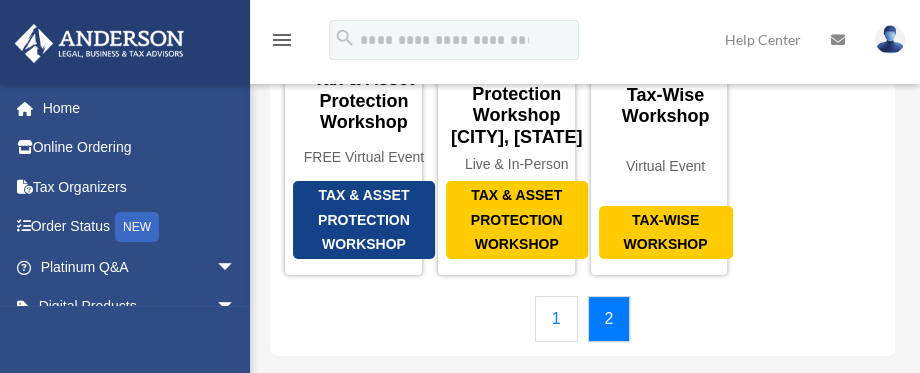 click on "1" at bounding box center (556, 319) 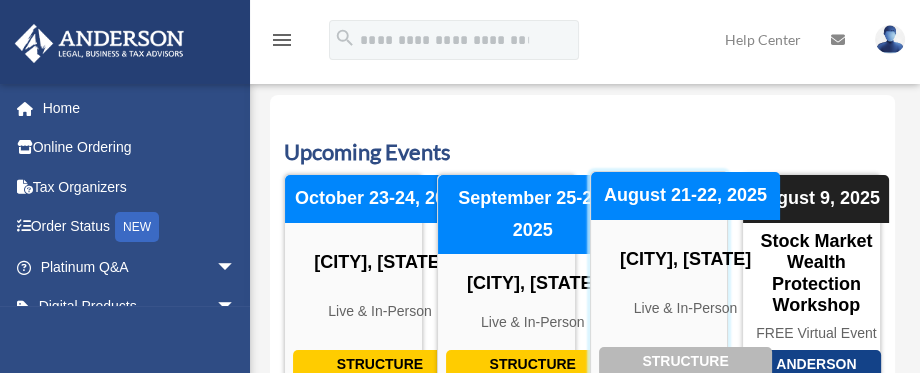 scroll, scrollTop: 100, scrollLeft: 0, axis: vertical 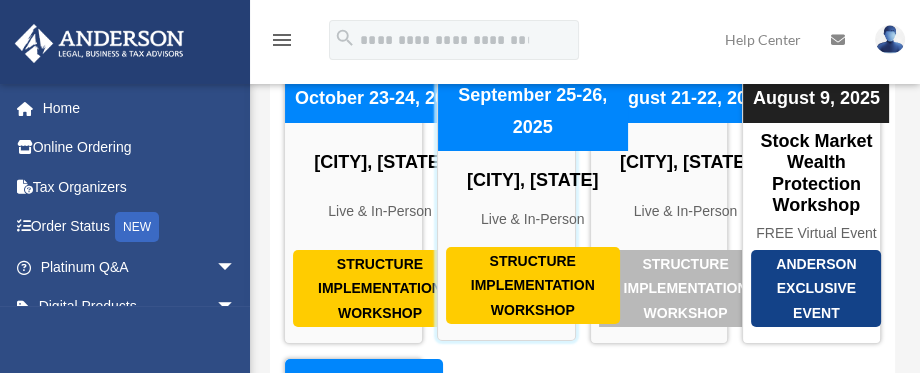 click on "Structure Implementation Workshop" at bounding box center (533, 286) 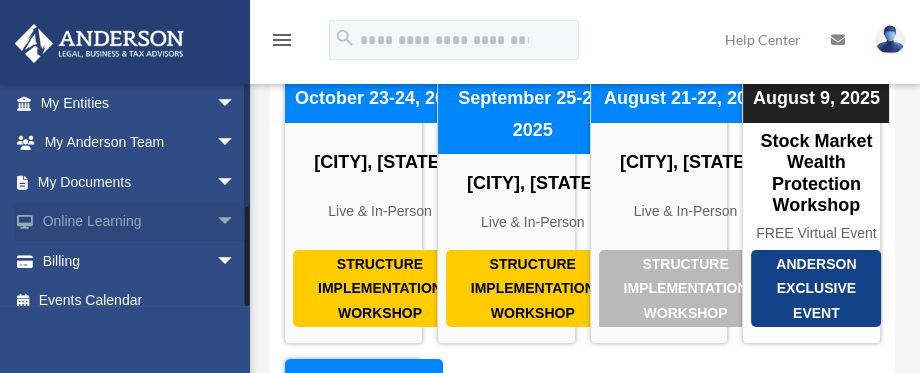 scroll, scrollTop: 261, scrollLeft: 0, axis: vertical 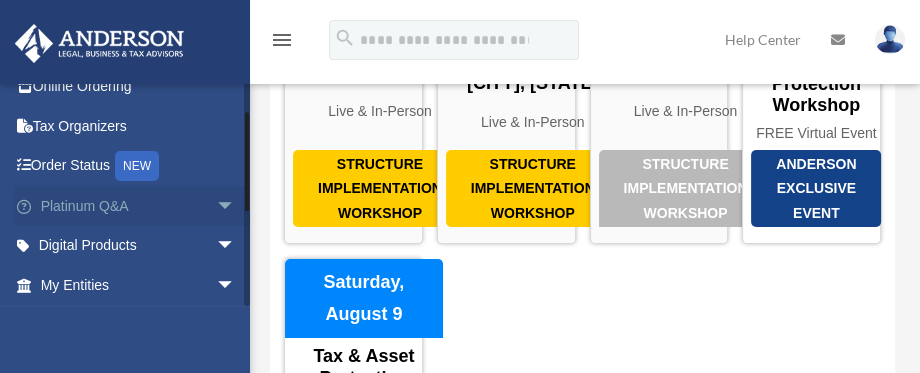 click on "arrow_drop_down" at bounding box center (236, 206) 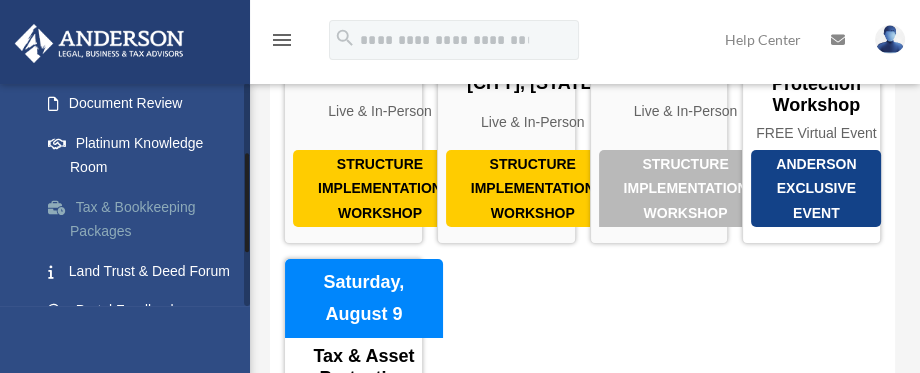 scroll, scrollTop: 461, scrollLeft: 0, axis: vertical 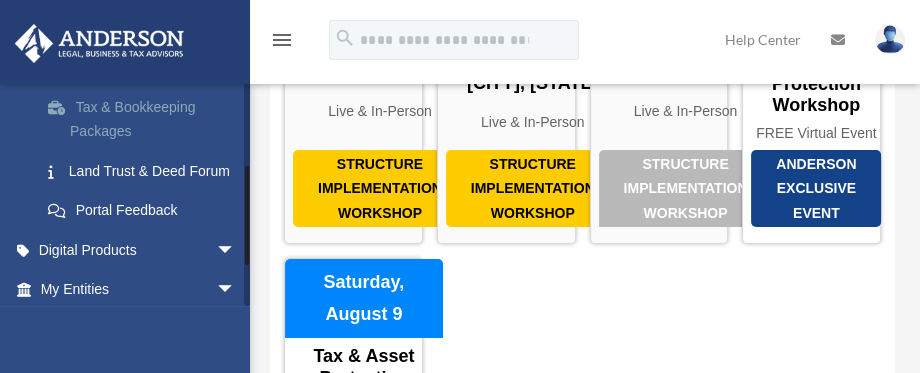 click on "Tax & Bookkeeping Packages" at bounding box center (147, 119) 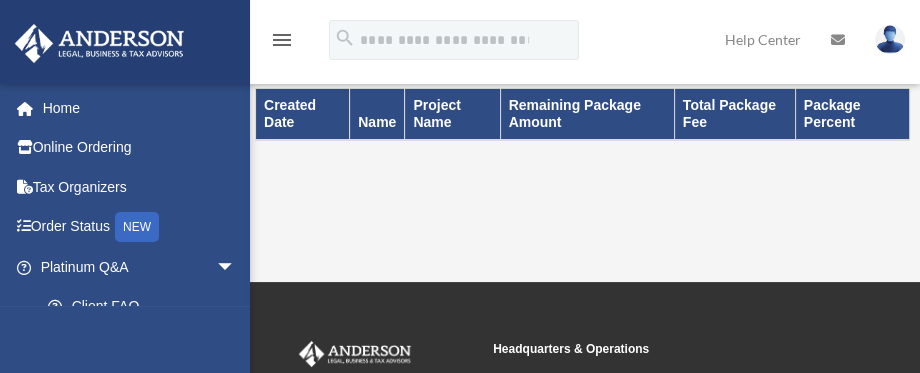 scroll, scrollTop: 0, scrollLeft: 0, axis: both 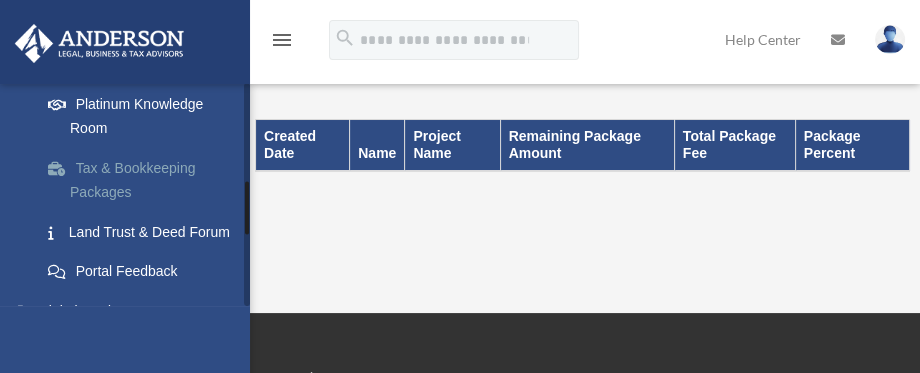 click on "Tax & Bookkeeping Packages" at bounding box center (147, 180) 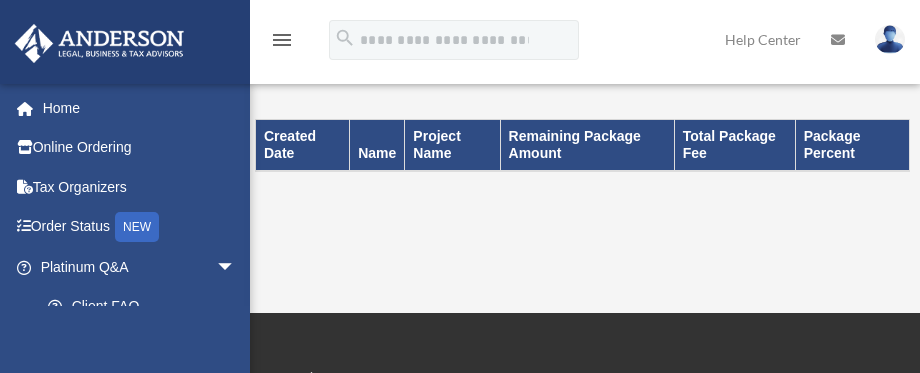 scroll, scrollTop: 0, scrollLeft: 0, axis: both 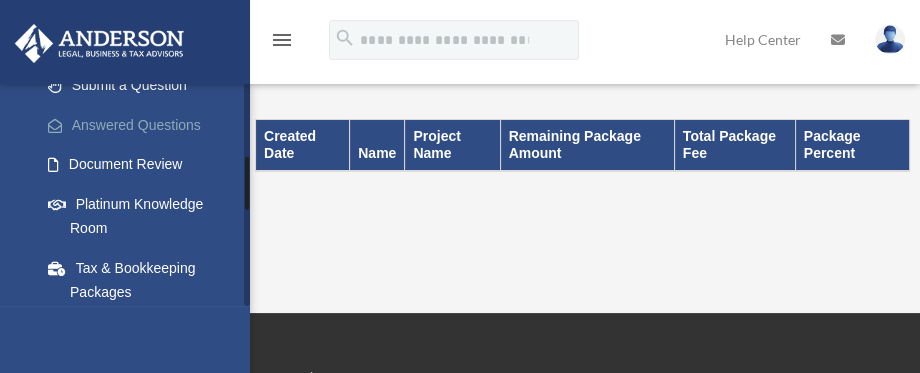 click on "Answered Questions" at bounding box center [147, 125] 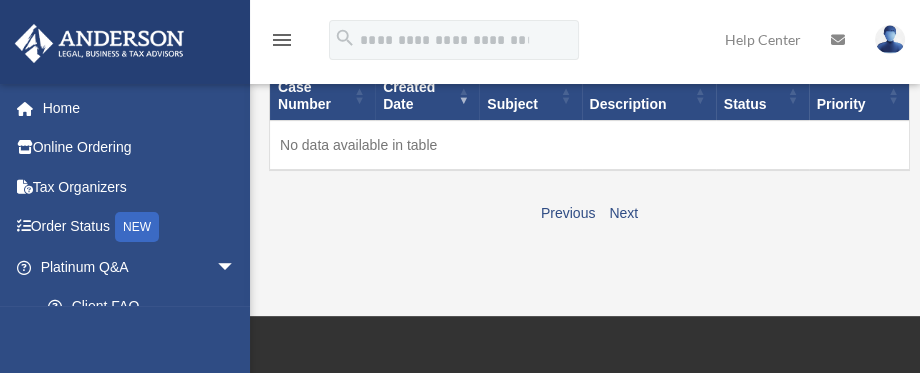 scroll, scrollTop: 300, scrollLeft: 0, axis: vertical 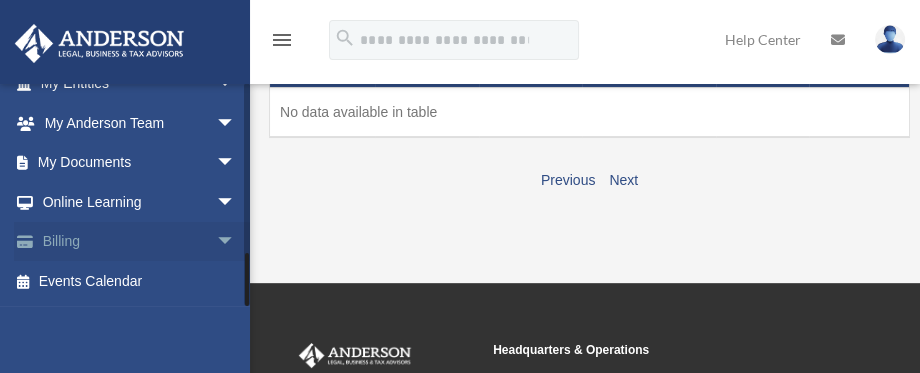 click on "arrow_drop_down" at bounding box center [236, 242] 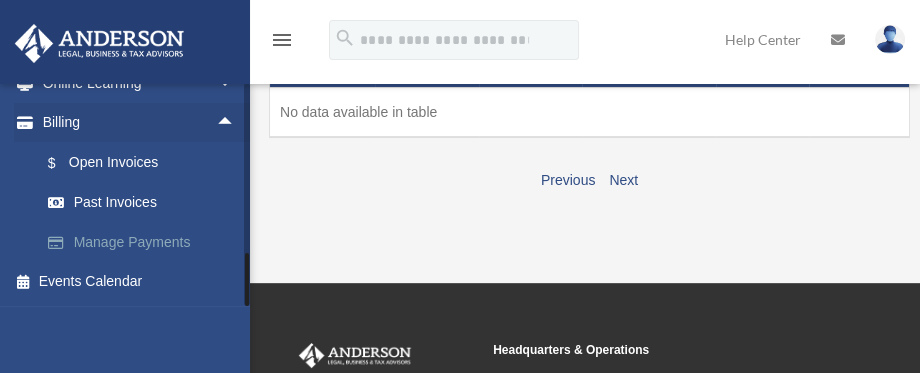 scroll, scrollTop: 810, scrollLeft: 0, axis: vertical 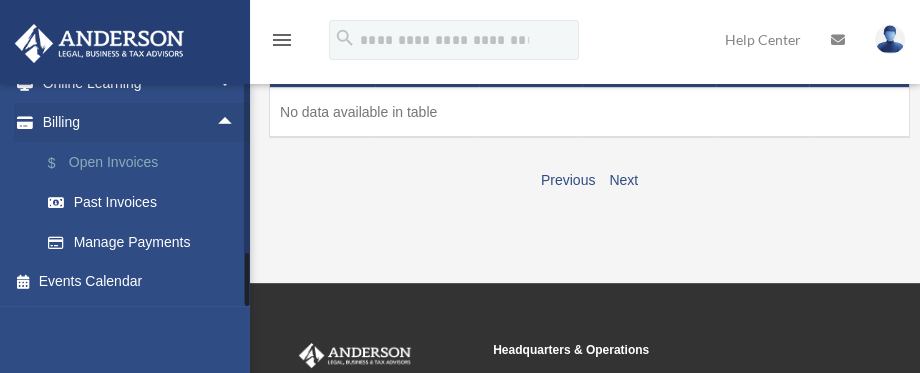 click on "$ Open Invoices" at bounding box center (147, 162) 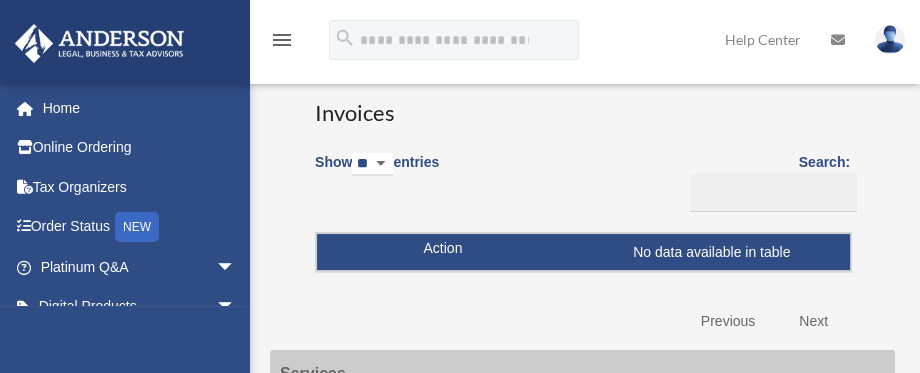 scroll, scrollTop: 0, scrollLeft: 0, axis: both 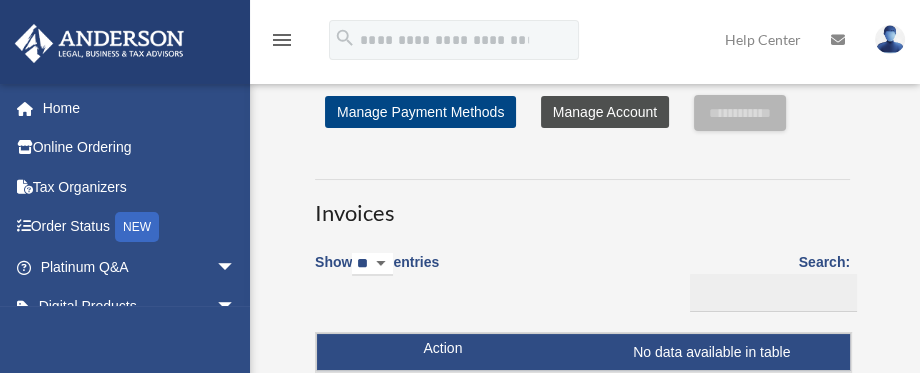 click on "Manage Account" at bounding box center (605, 112) 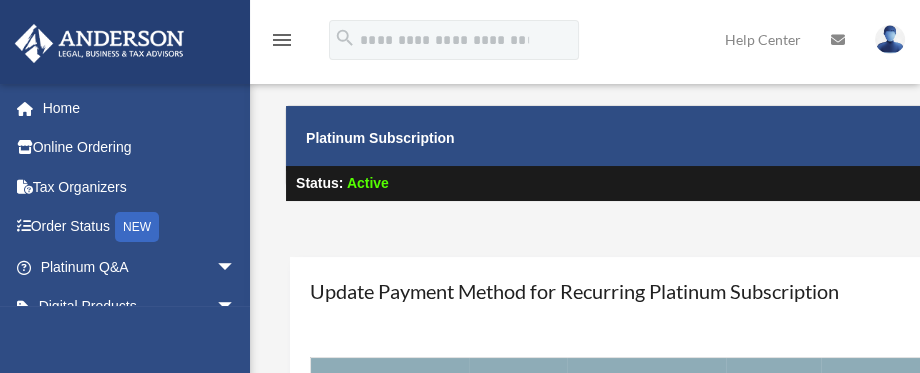 scroll, scrollTop: 0, scrollLeft: 0, axis: both 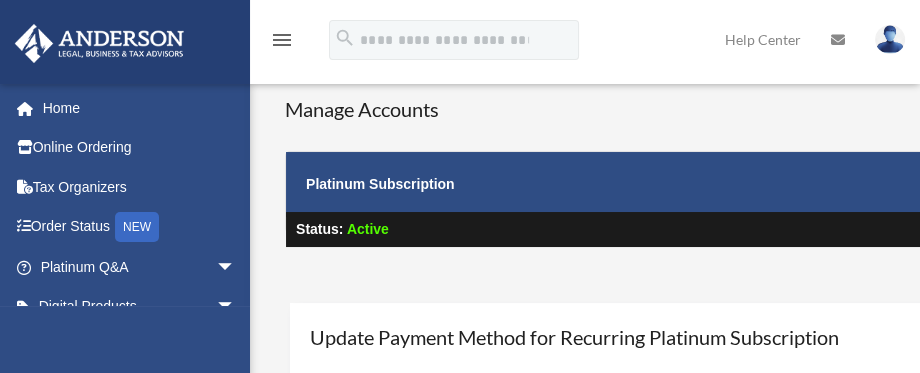 click on "menu" at bounding box center [282, 40] 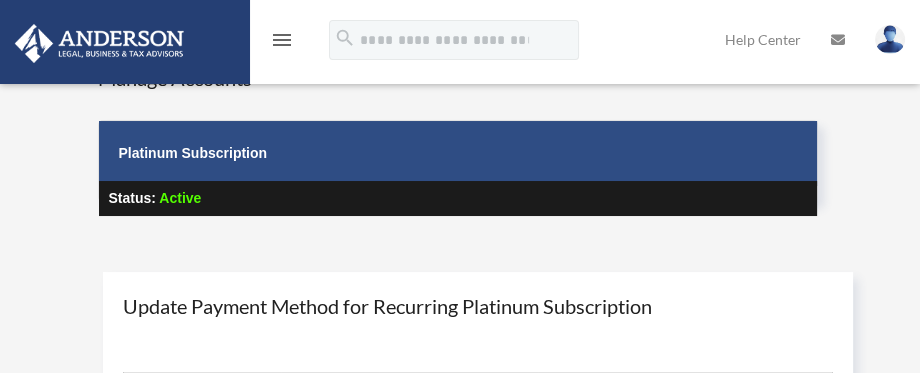 scroll, scrollTop: 0, scrollLeft: 0, axis: both 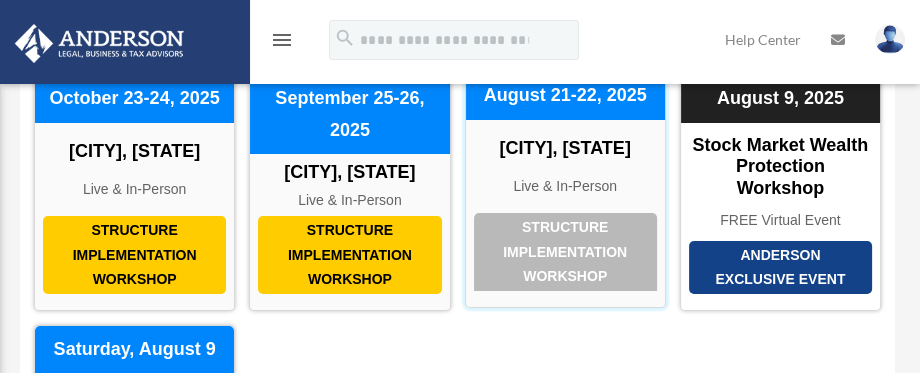 click on "Structure Implementation Workshop" at bounding box center (565, 252) 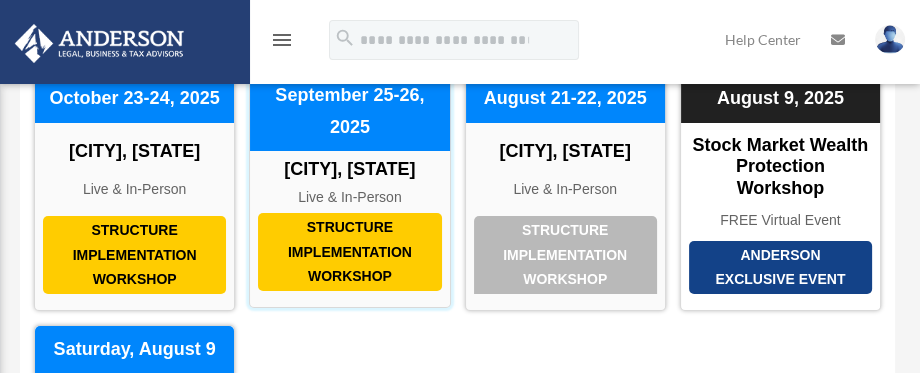 click on "Structure Implementation Workshop" at bounding box center [349, 252] 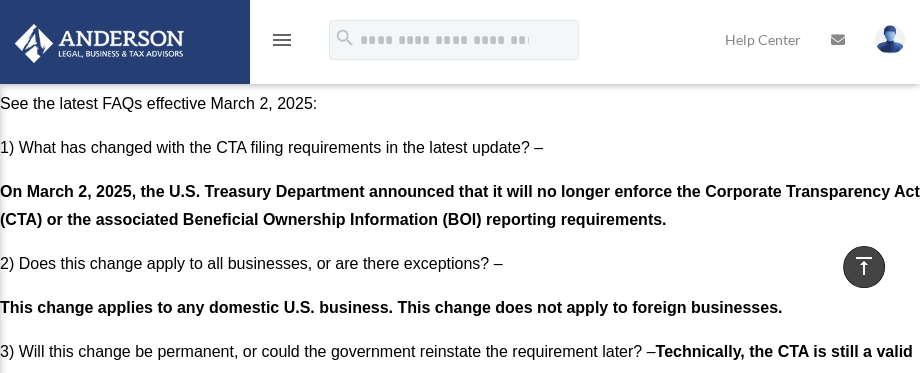 scroll, scrollTop: 1800, scrollLeft: 0, axis: vertical 